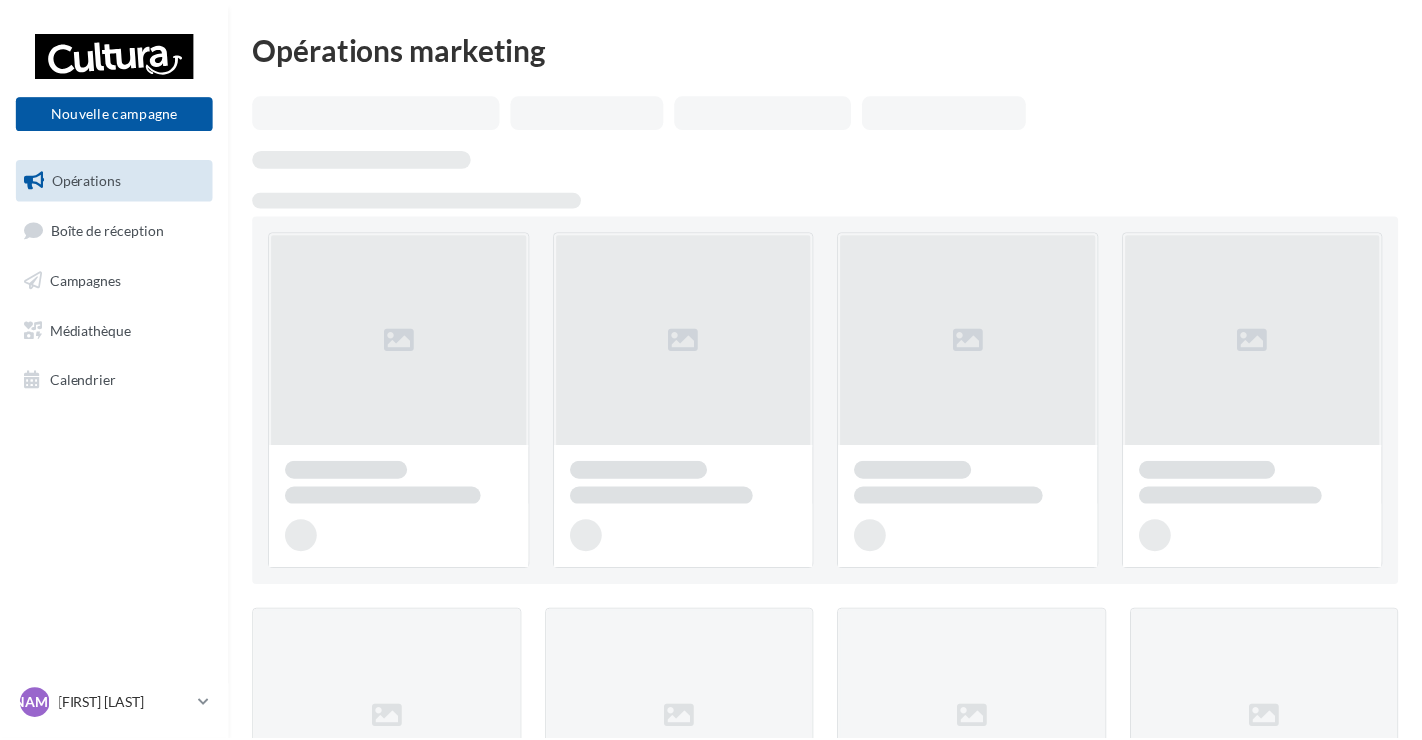 scroll, scrollTop: 0, scrollLeft: 0, axis: both 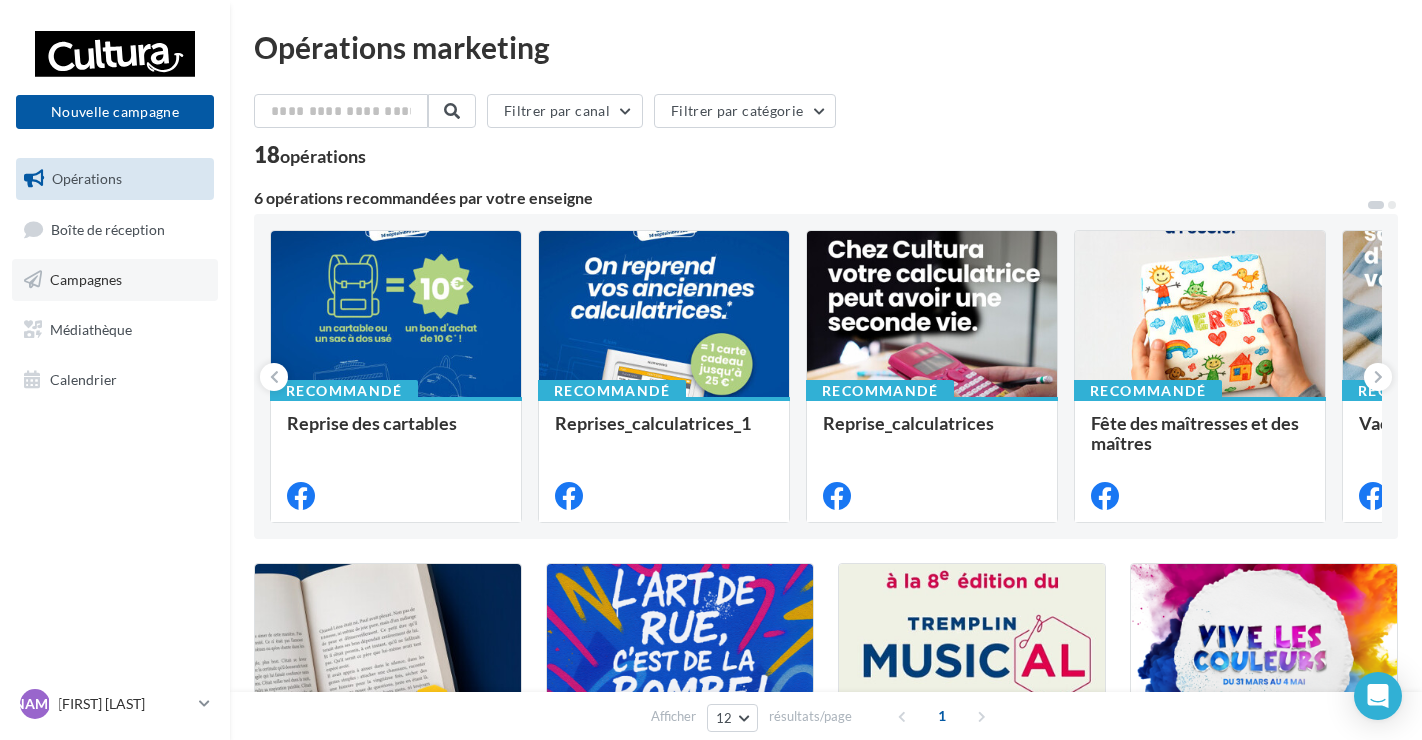 click on "Campagnes" at bounding box center (86, 279) 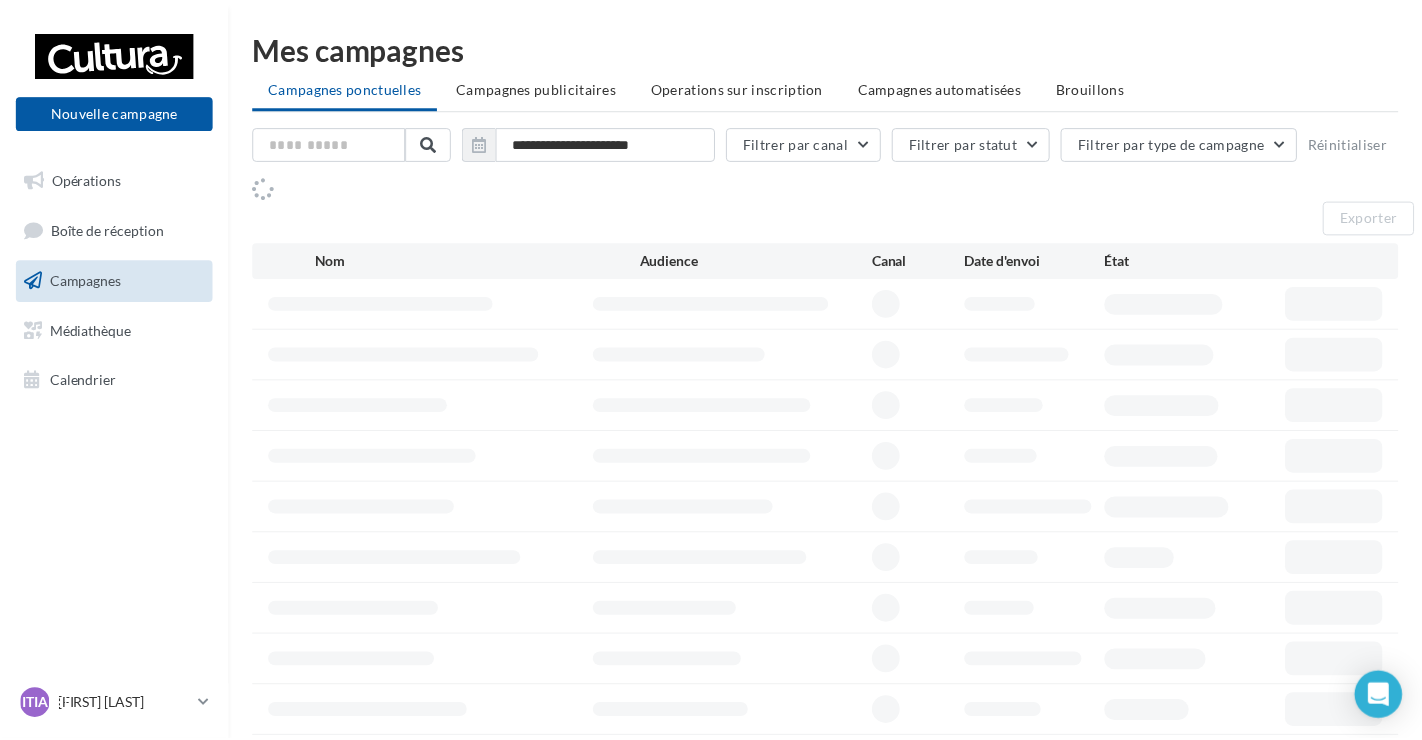 scroll, scrollTop: 0, scrollLeft: 0, axis: both 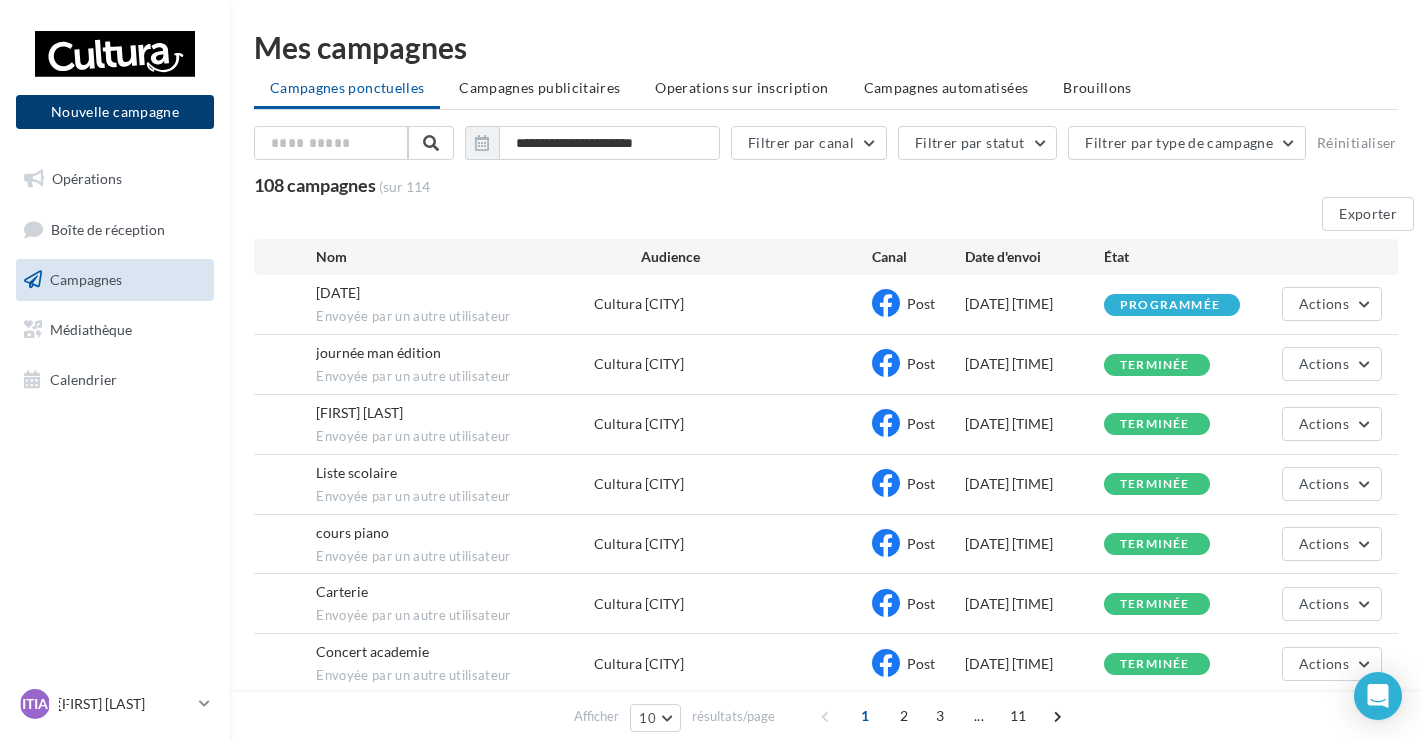 click on "Nouvelle campagne" at bounding box center (115, 112) 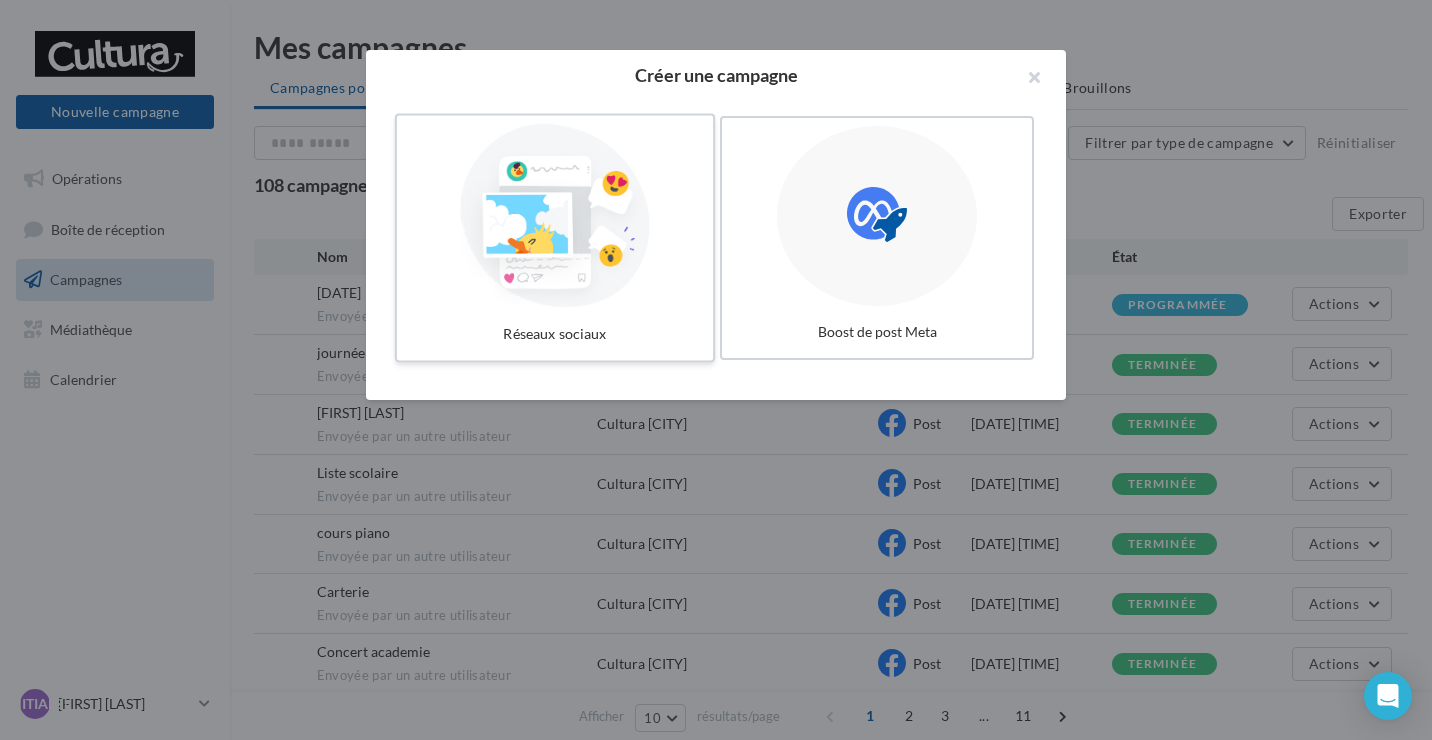 click at bounding box center [555, 216] 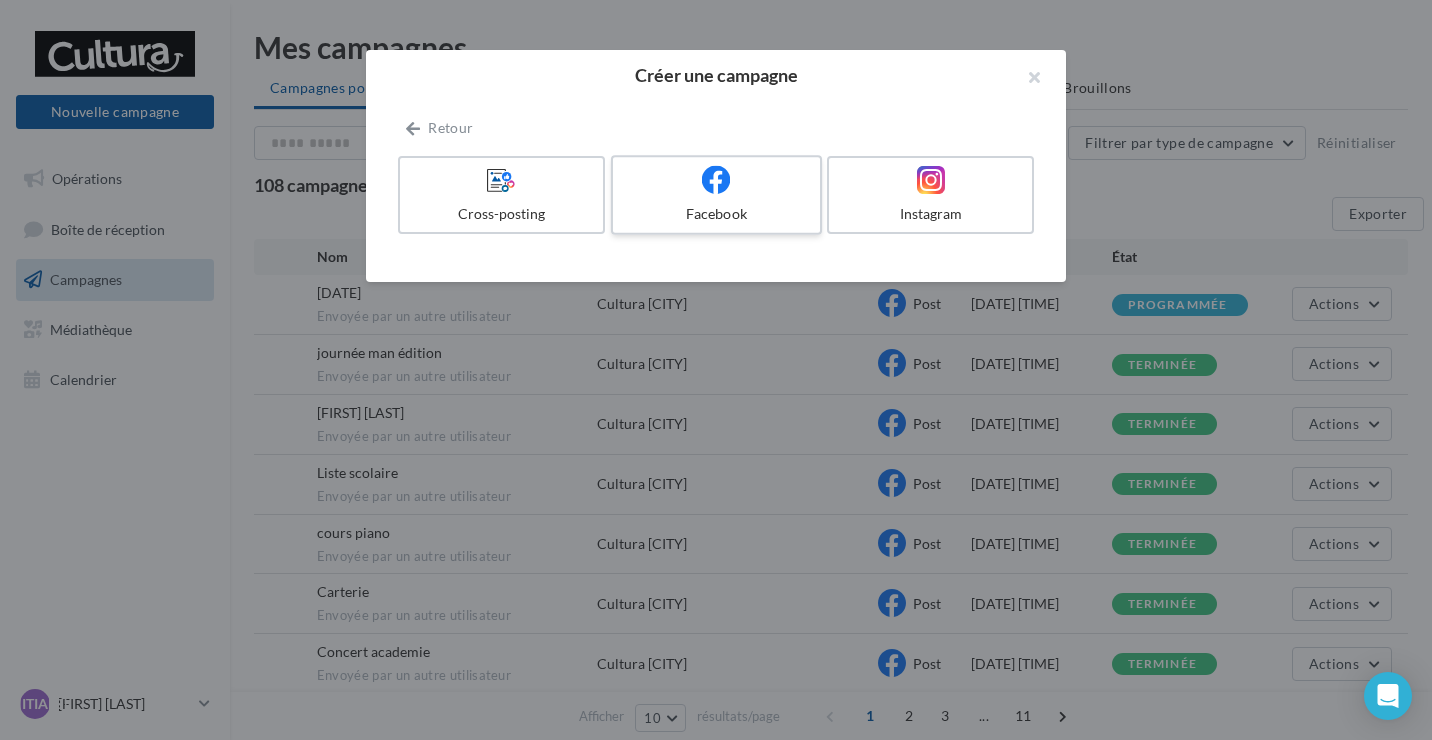 click on "Facebook" at bounding box center [716, 214] 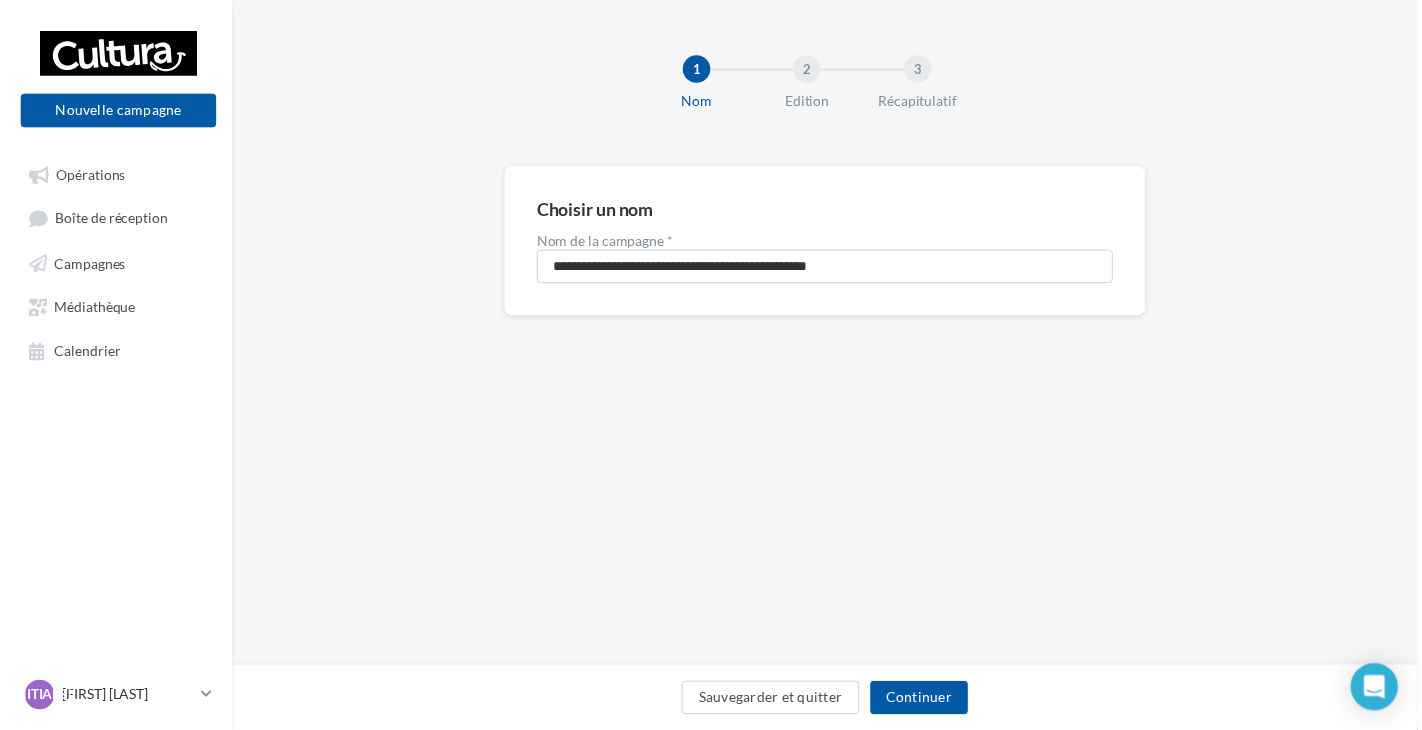 scroll, scrollTop: 0, scrollLeft: 0, axis: both 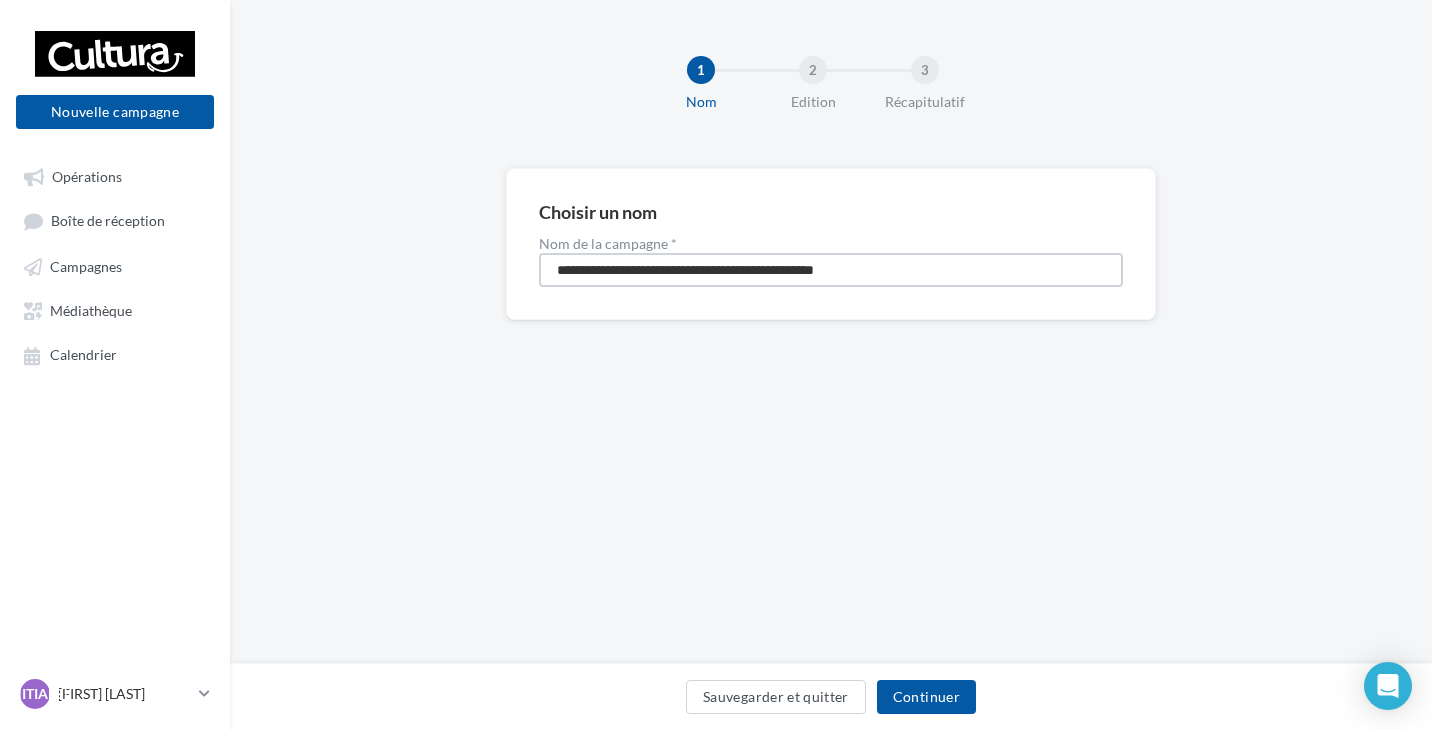 drag, startPoint x: 783, startPoint y: 276, endPoint x: 504, endPoint y: 277, distance: 279.0018 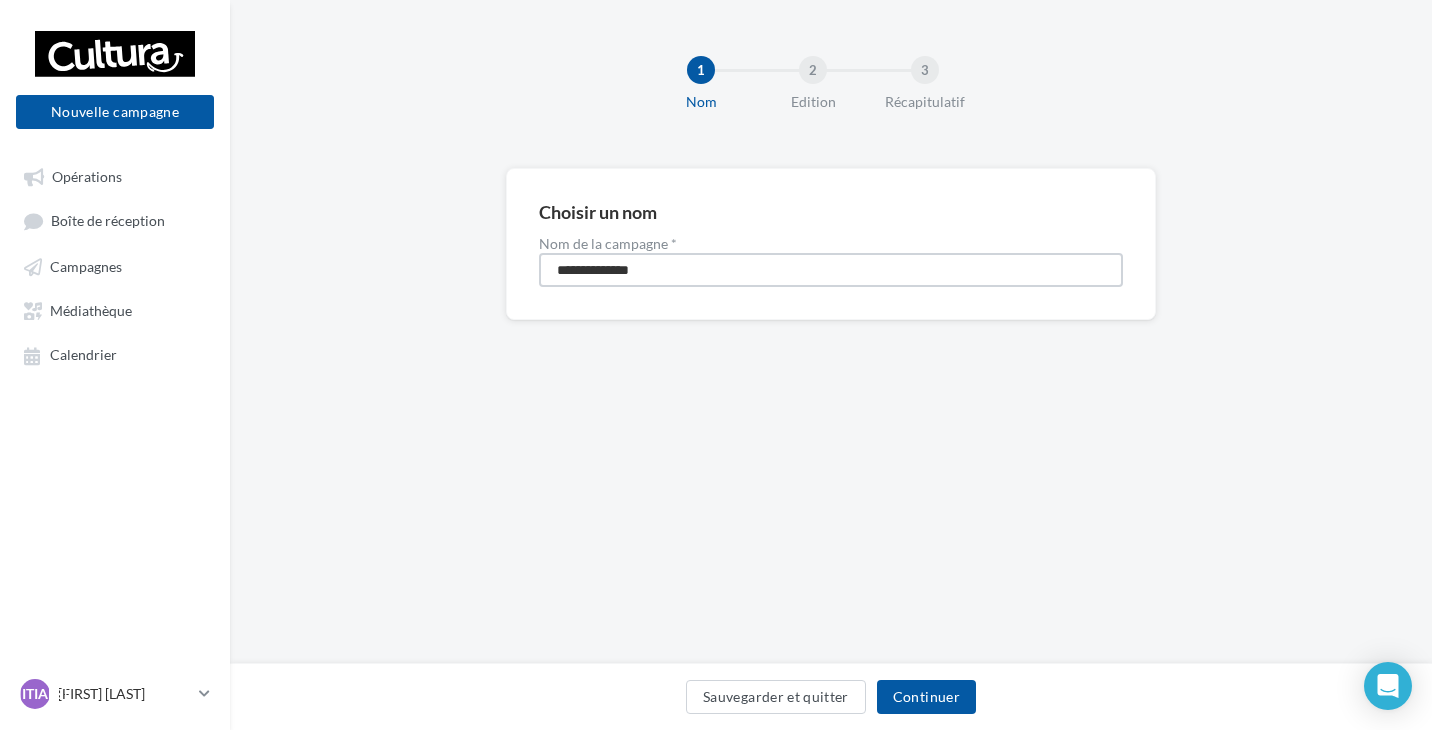 type on "**********" 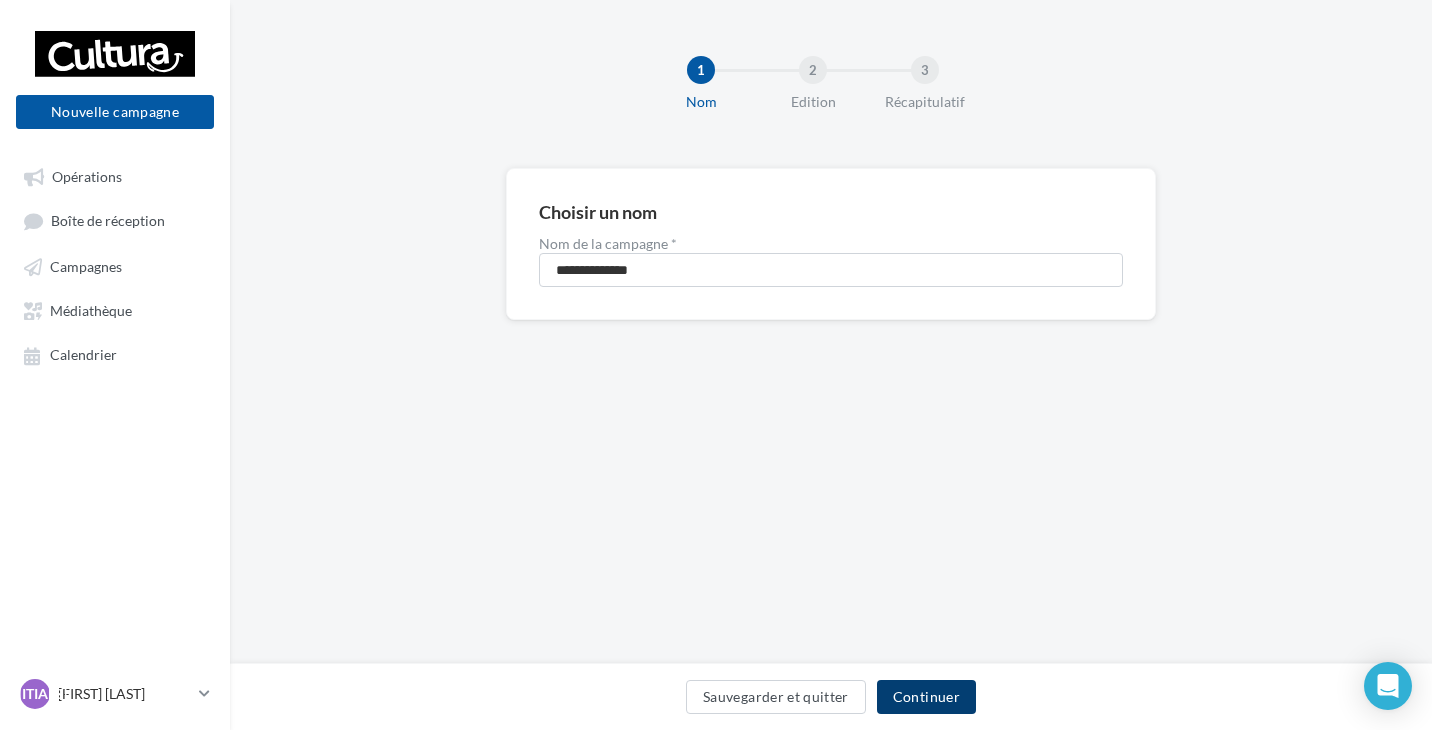 click on "Continuer" at bounding box center [926, 697] 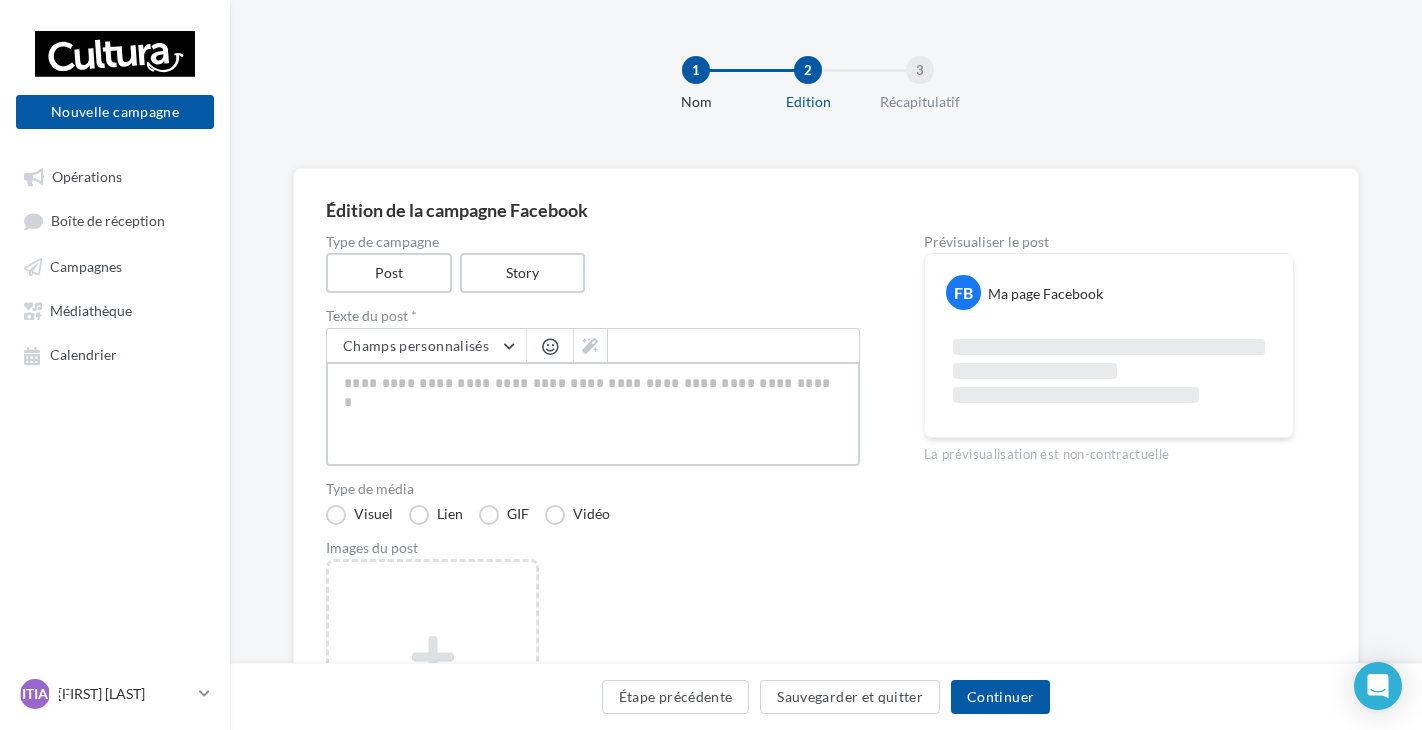 click at bounding box center [593, 414] 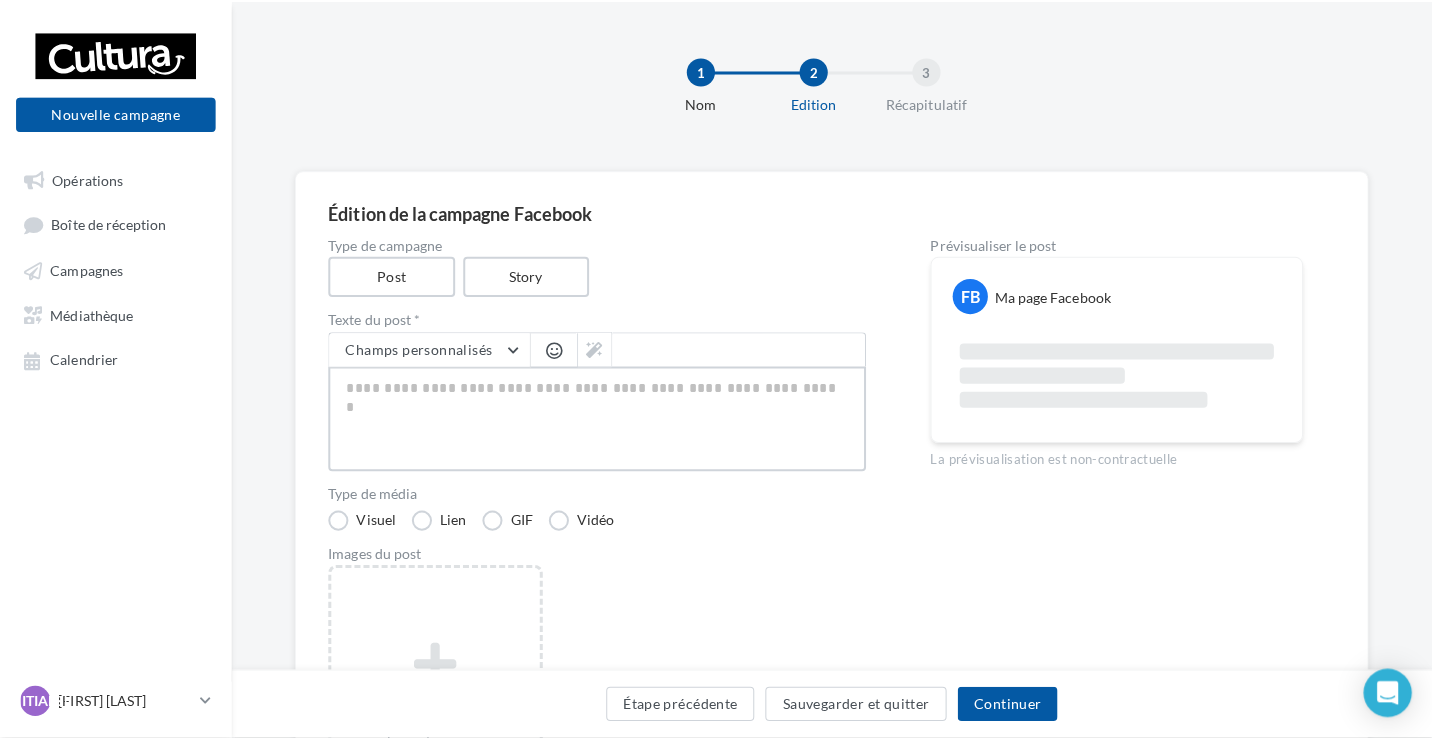 scroll, scrollTop: 100, scrollLeft: 0, axis: vertical 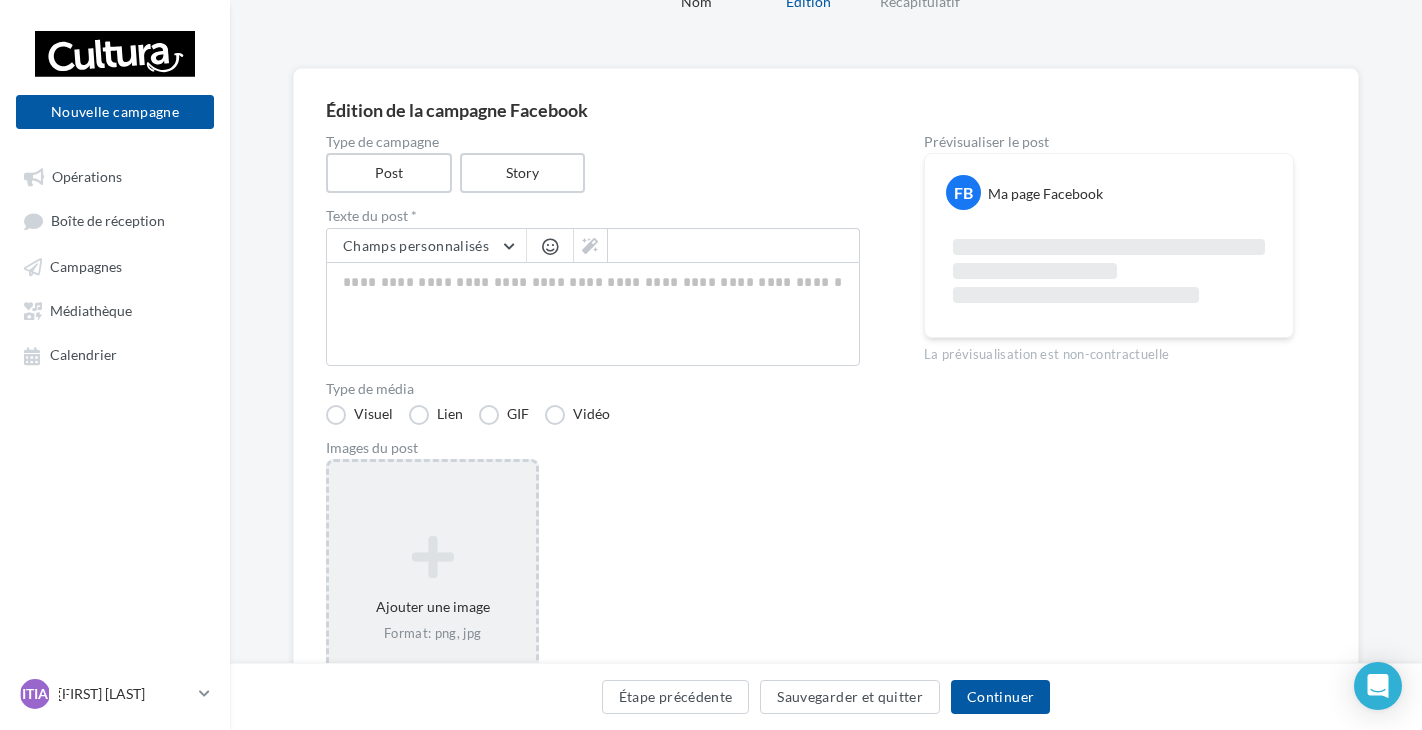 click on "Ajouter une image     Format: png, jpg" at bounding box center [432, 589] 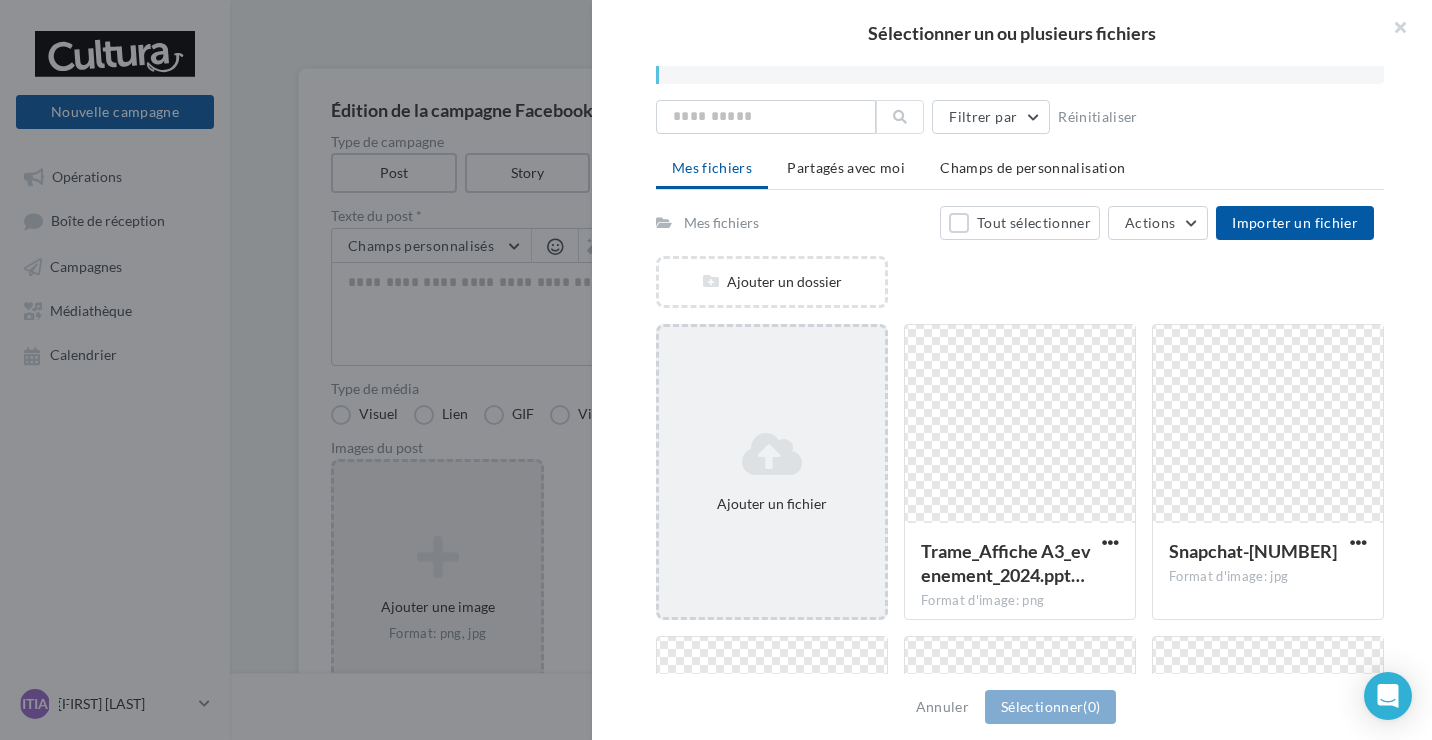scroll, scrollTop: 0, scrollLeft: 0, axis: both 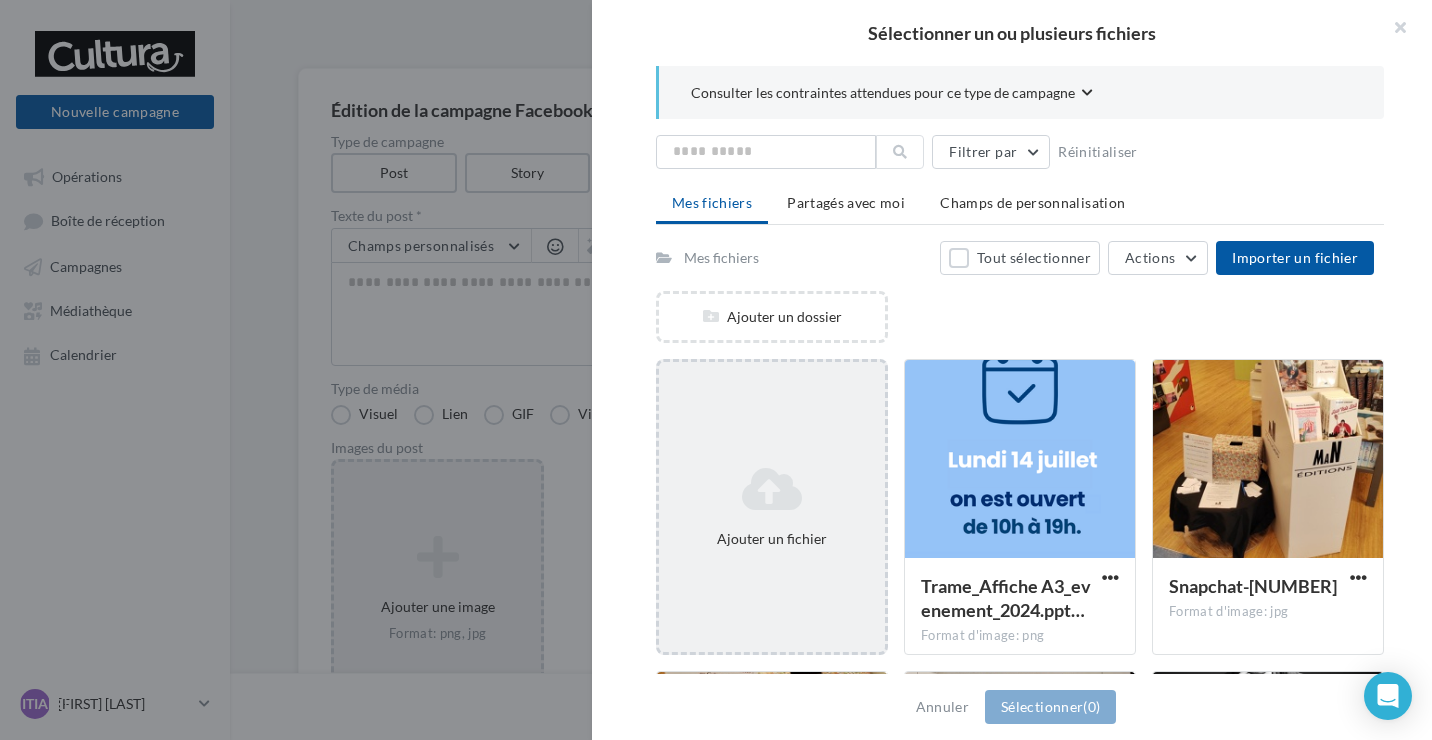 click at bounding box center [772, 489] 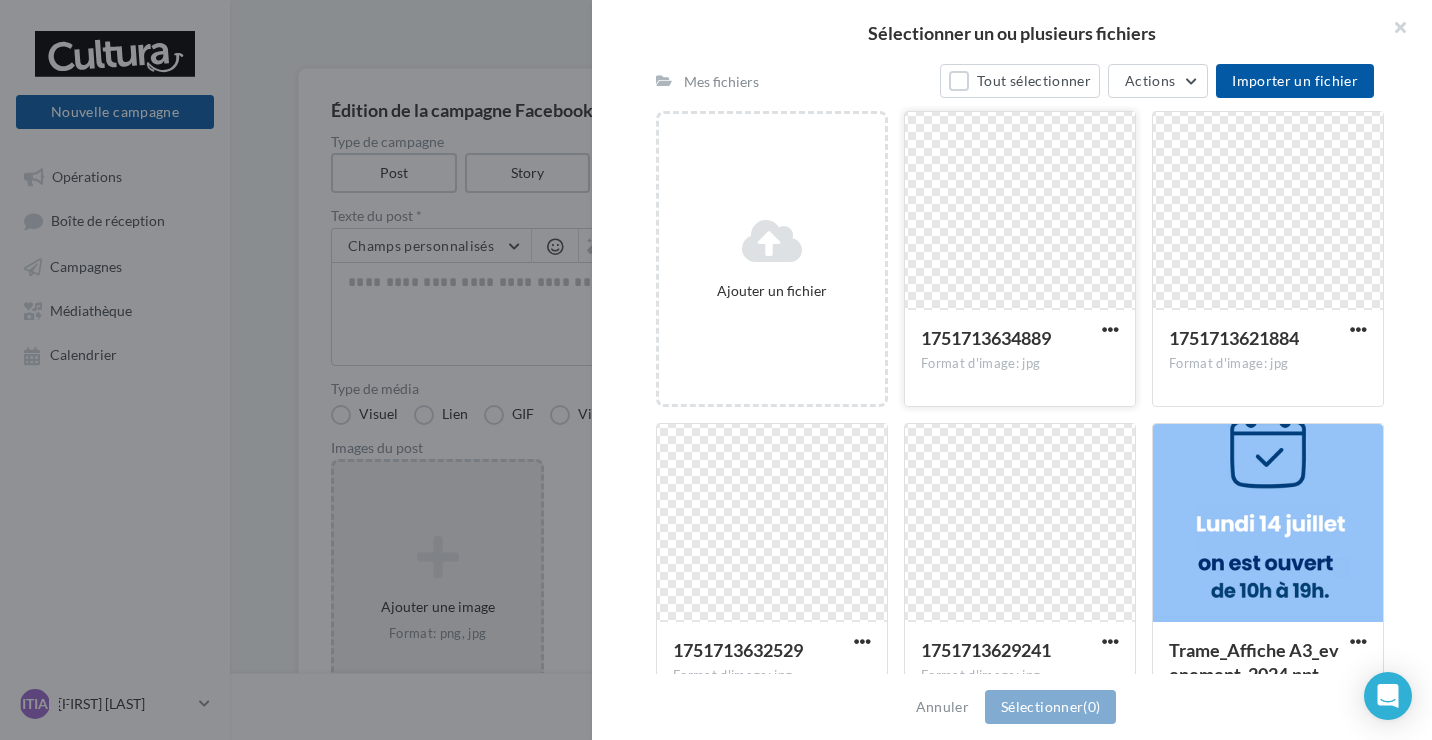 scroll, scrollTop: 200, scrollLeft: 0, axis: vertical 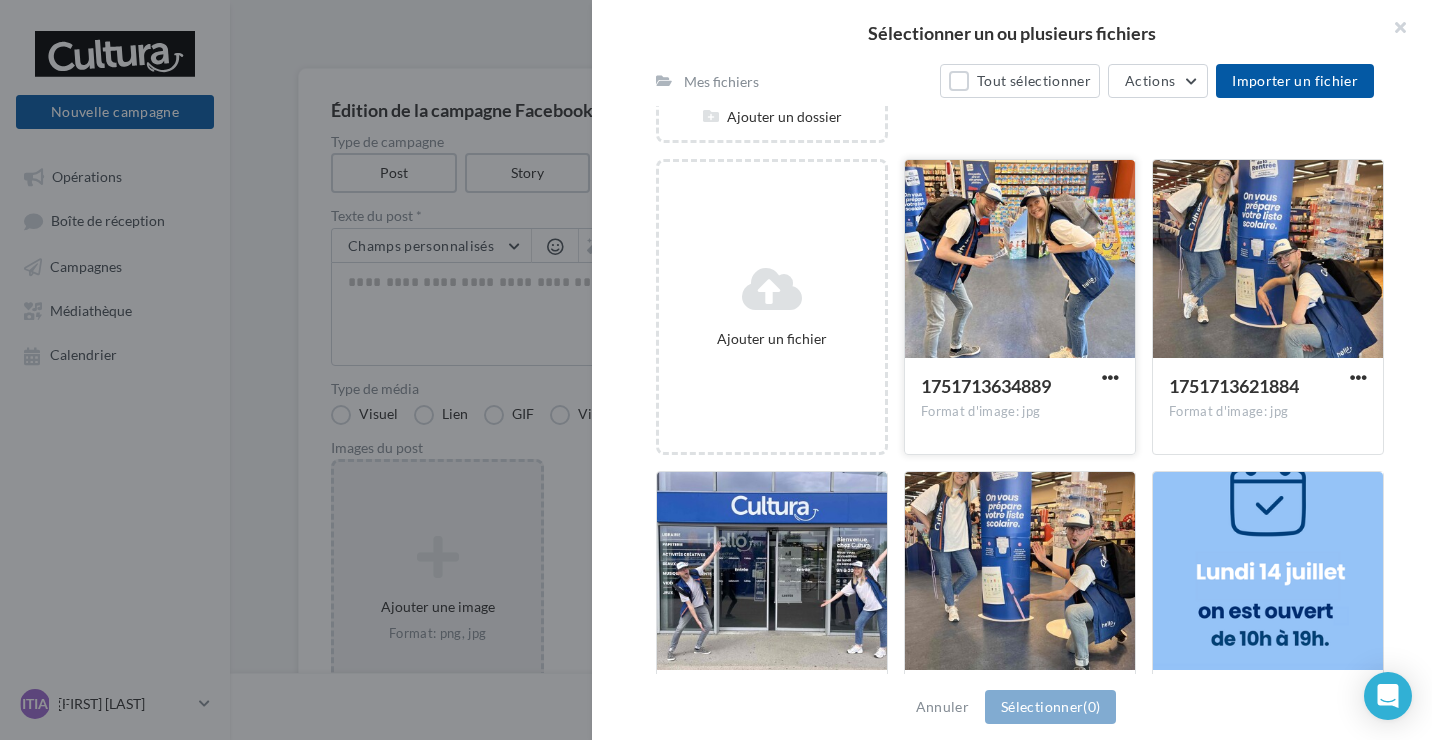 click at bounding box center (1020, 260) 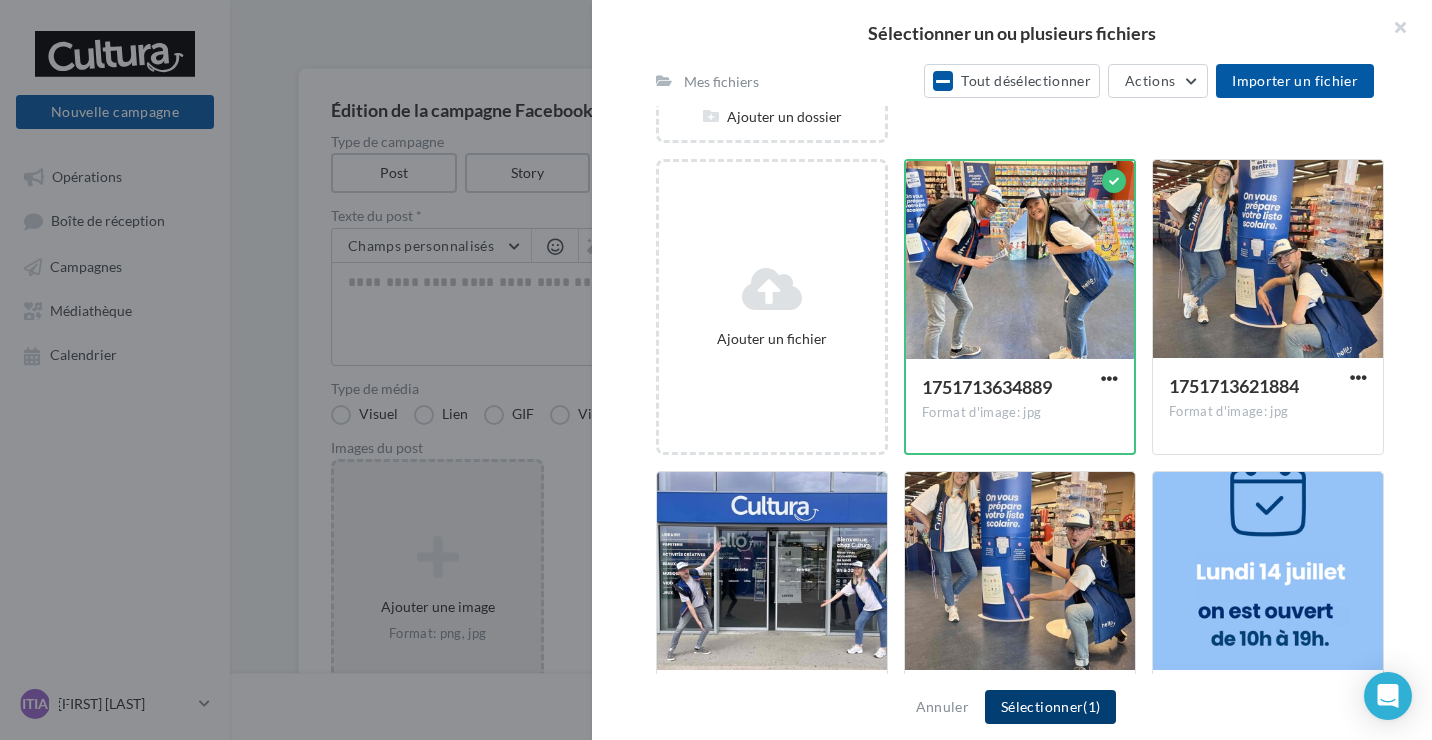click on "Sélectionner   (1)" at bounding box center (1050, 707) 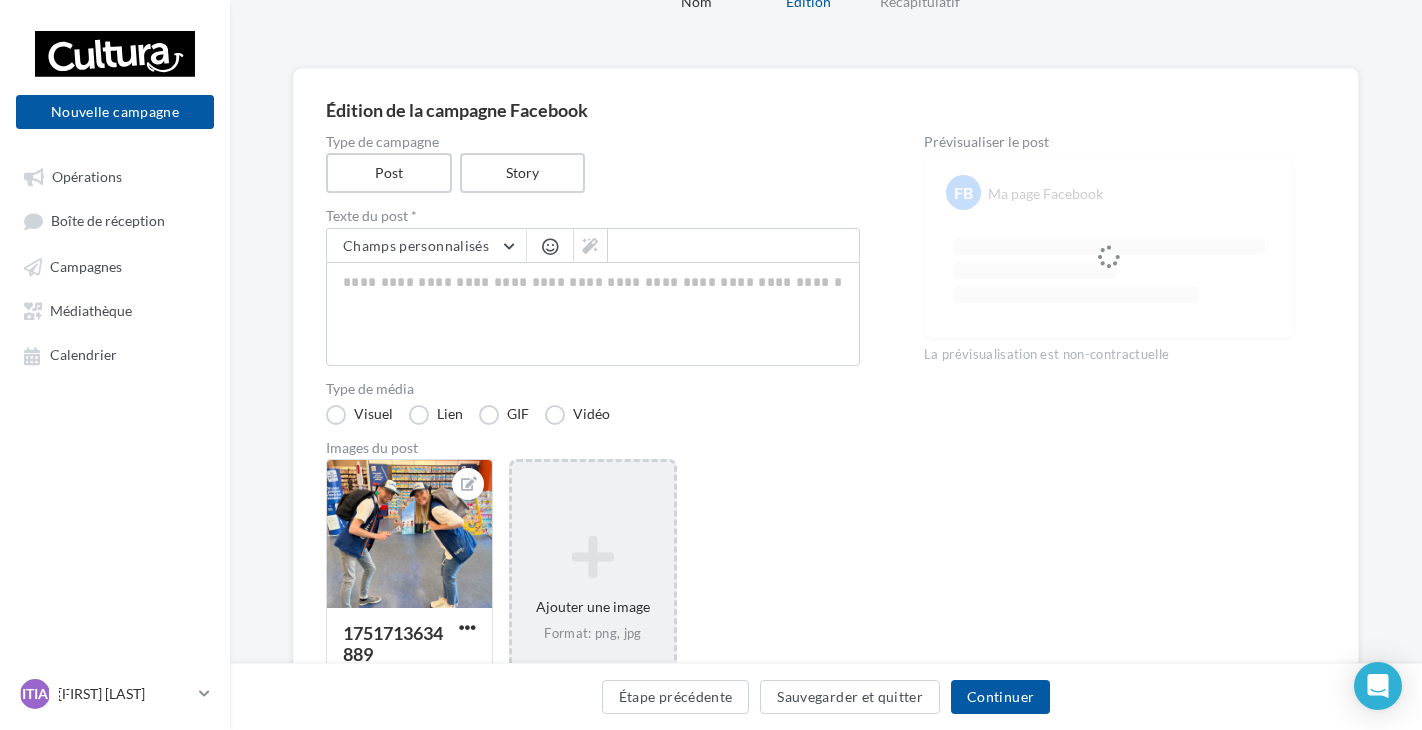 click on "Ajouter une image     Format: png, jpg" at bounding box center [592, 589] 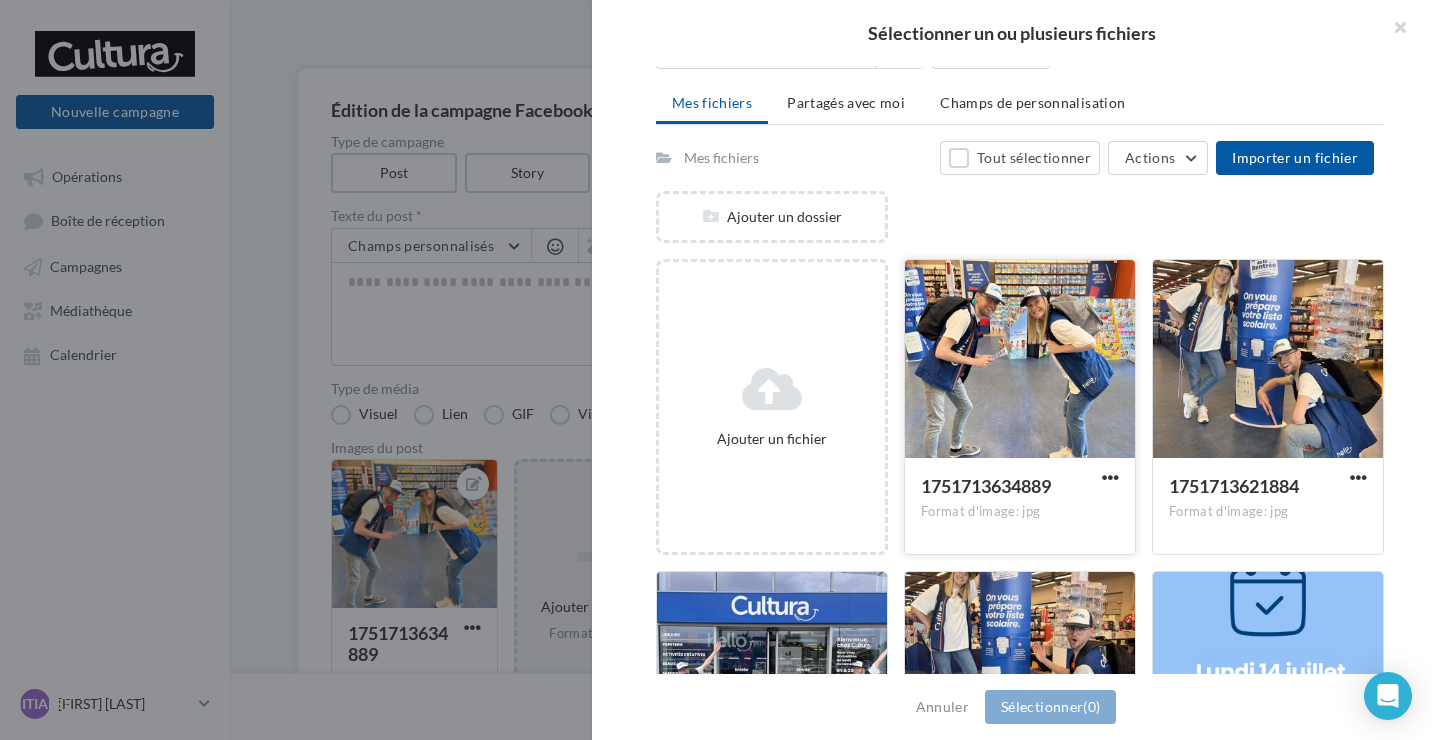 scroll, scrollTop: 200, scrollLeft: 0, axis: vertical 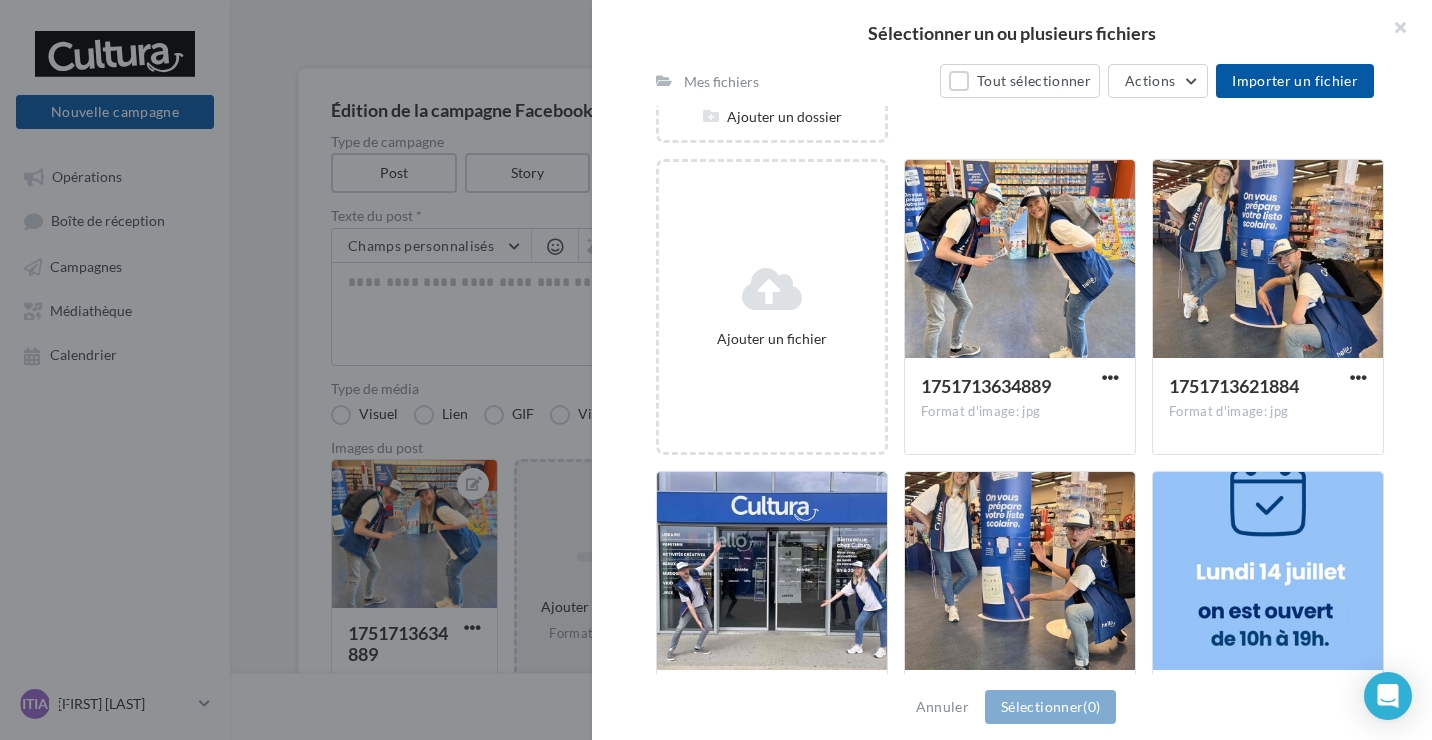 click at bounding box center (716, 370) 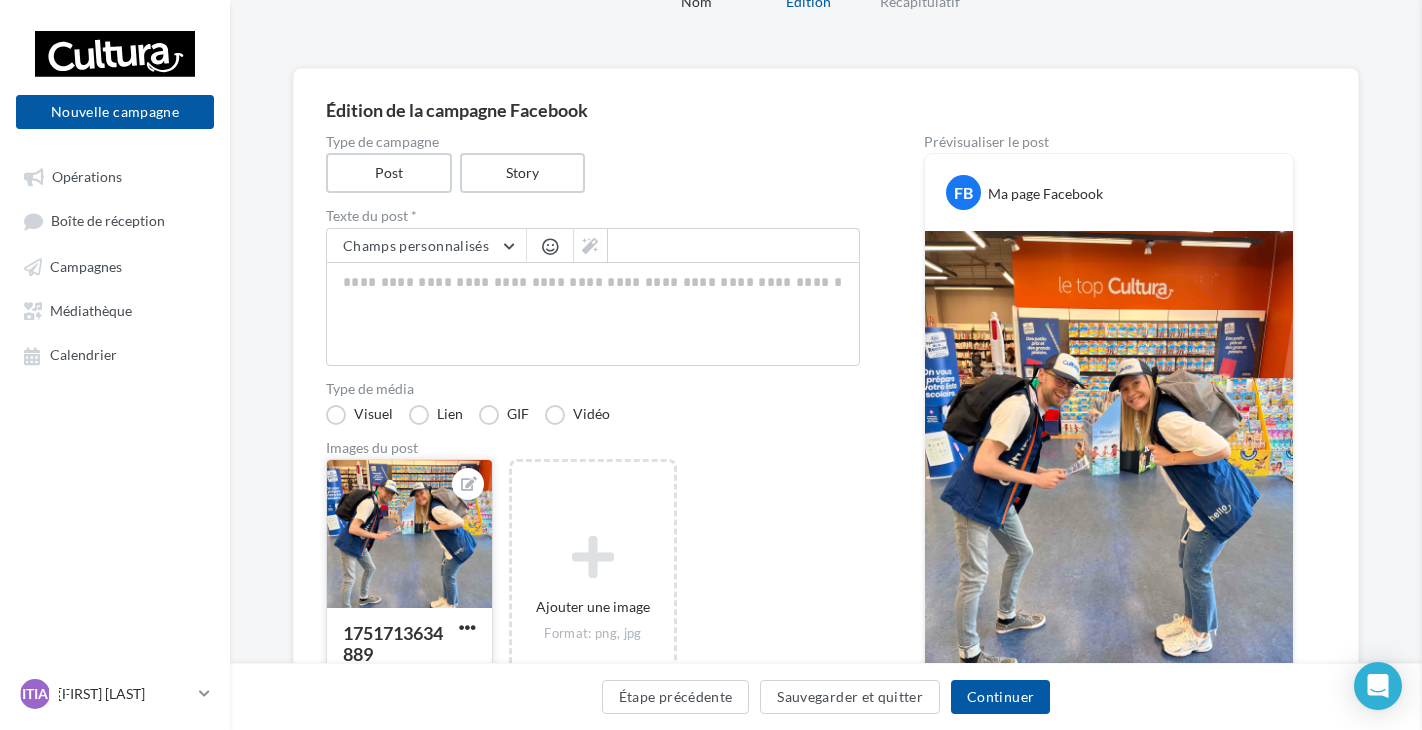 click at bounding box center [409, 535] 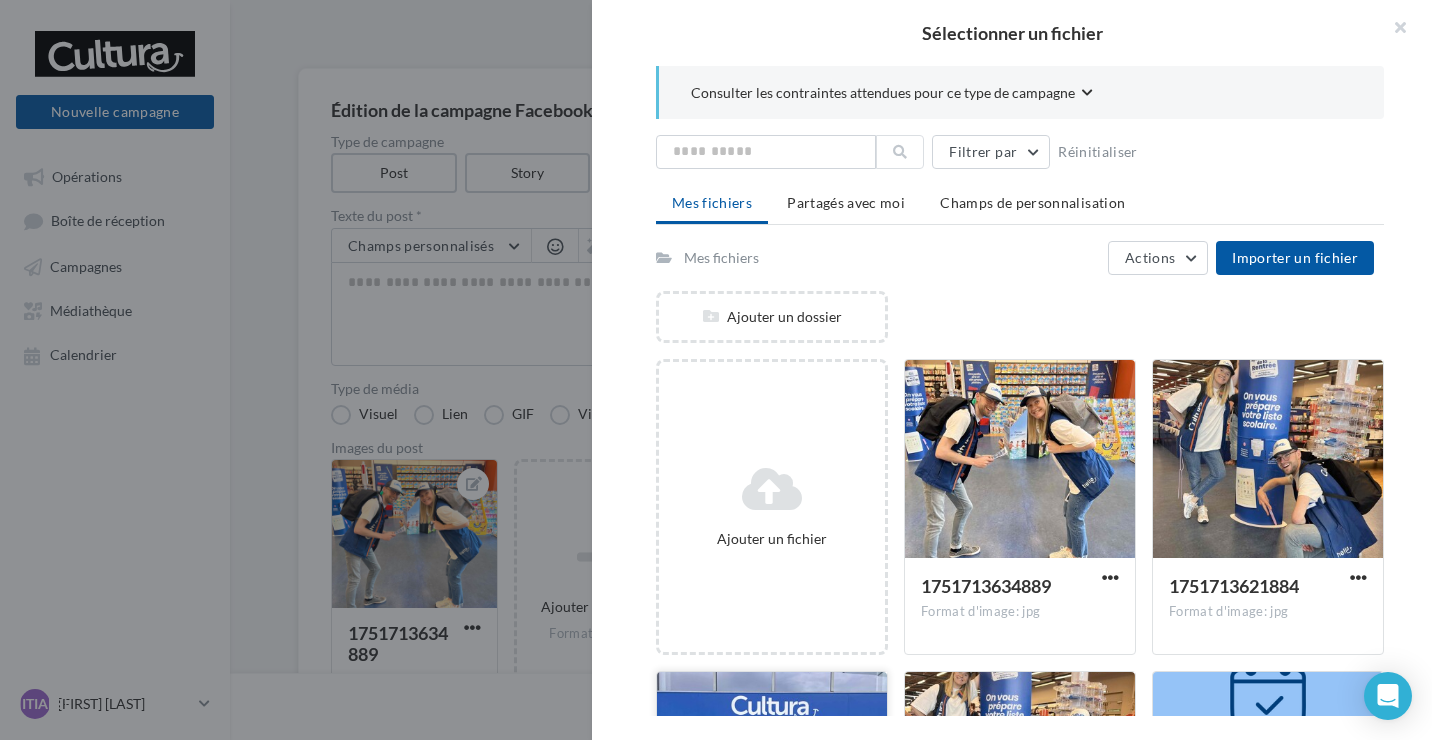scroll, scrollTop: 200, scrollLeft: 0, axis: vertical 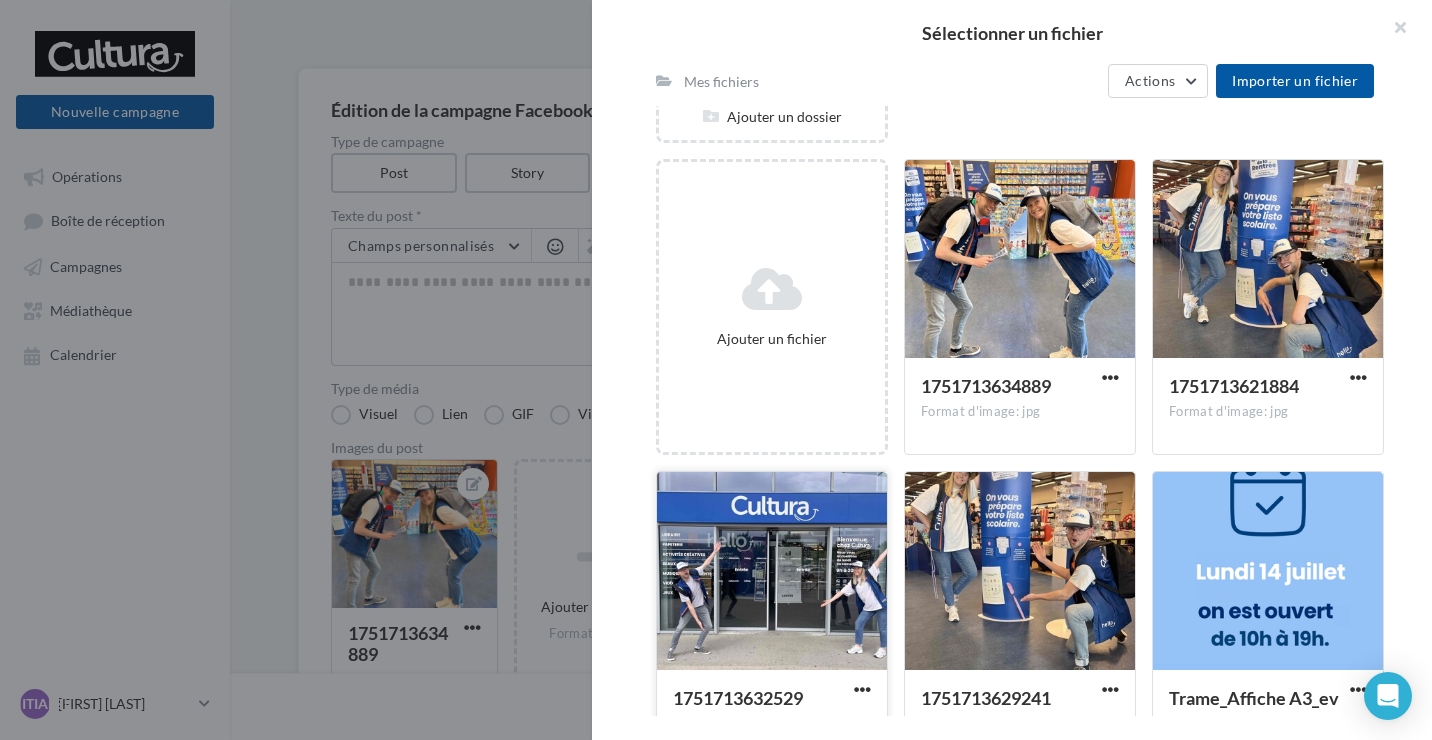 click at bounding box center (1020, 260) 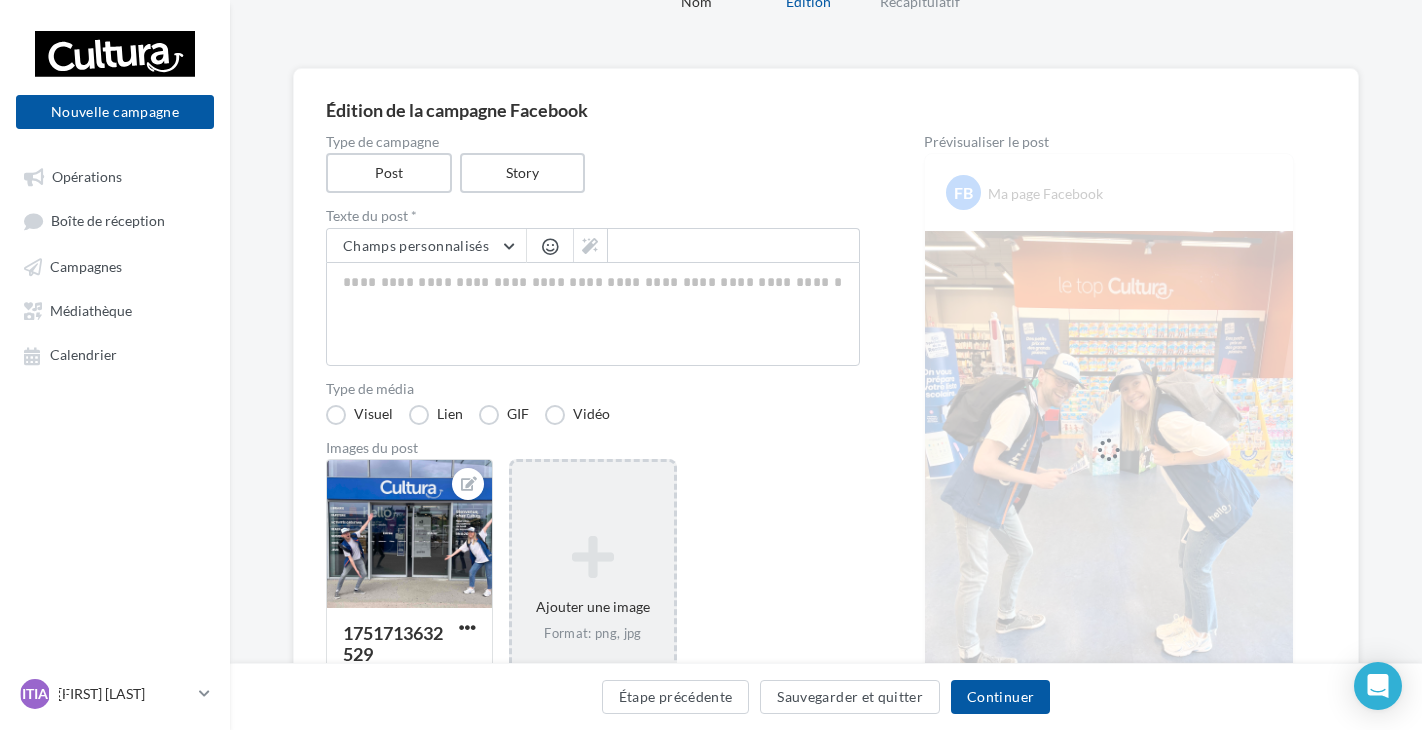 click at bounding box center (592, 557) 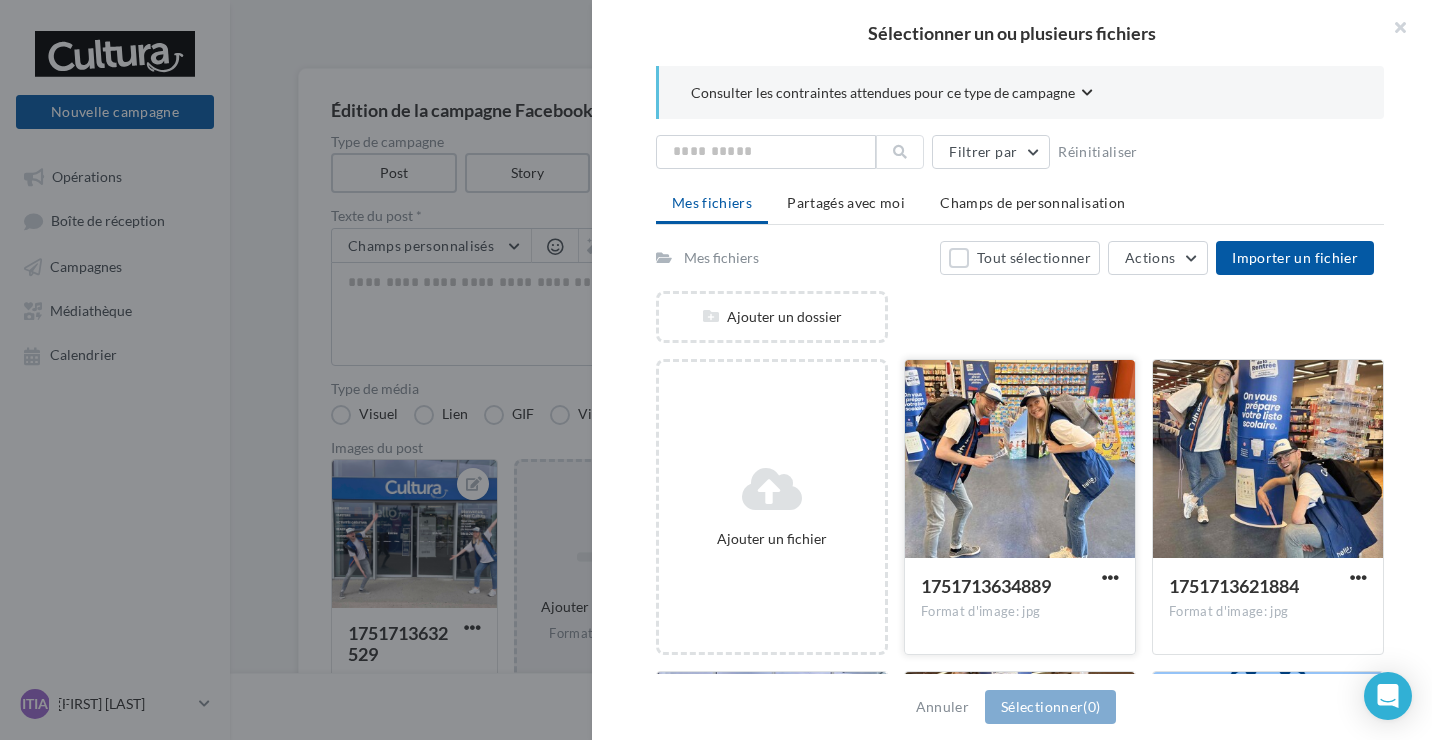 click at bounding box center (1020, 460) 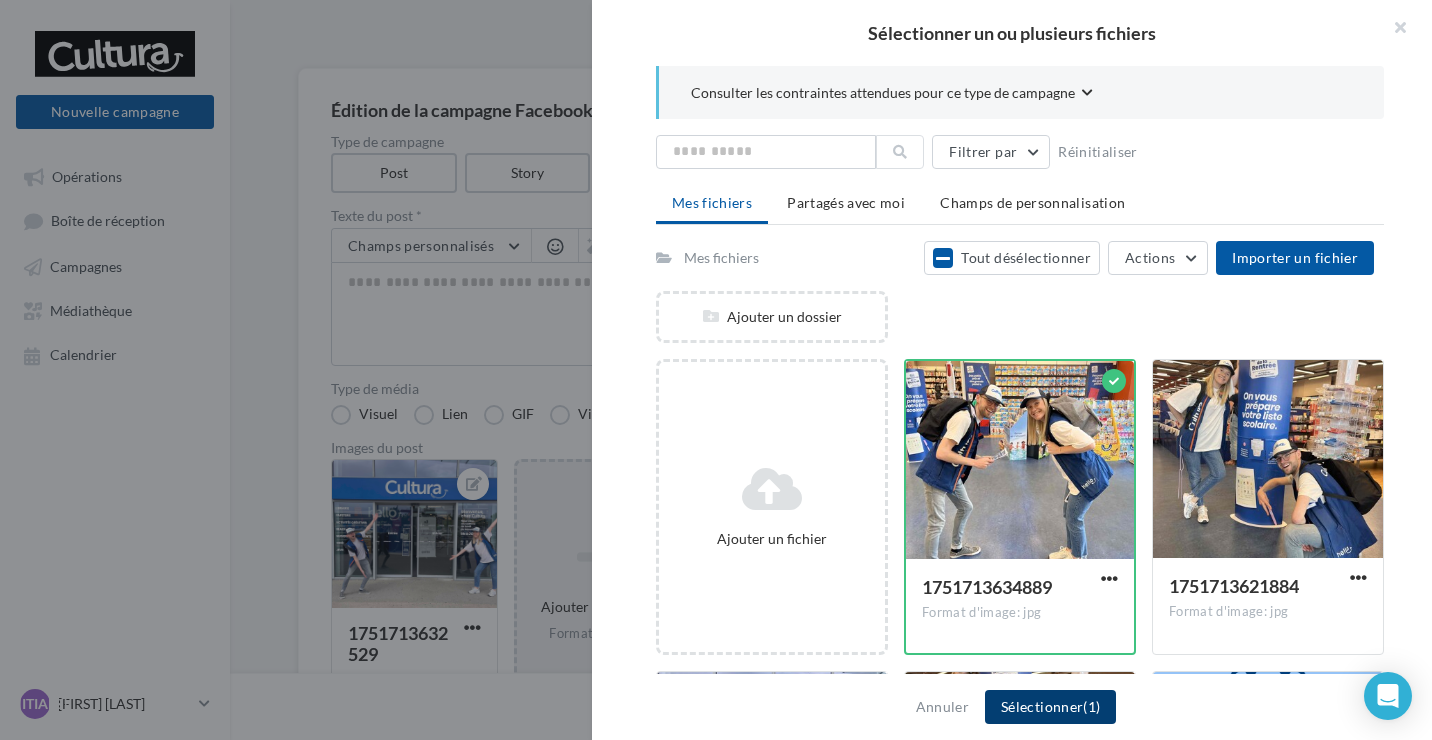click on "Sélectionner   (1)" at bounding box center (1050, 707) 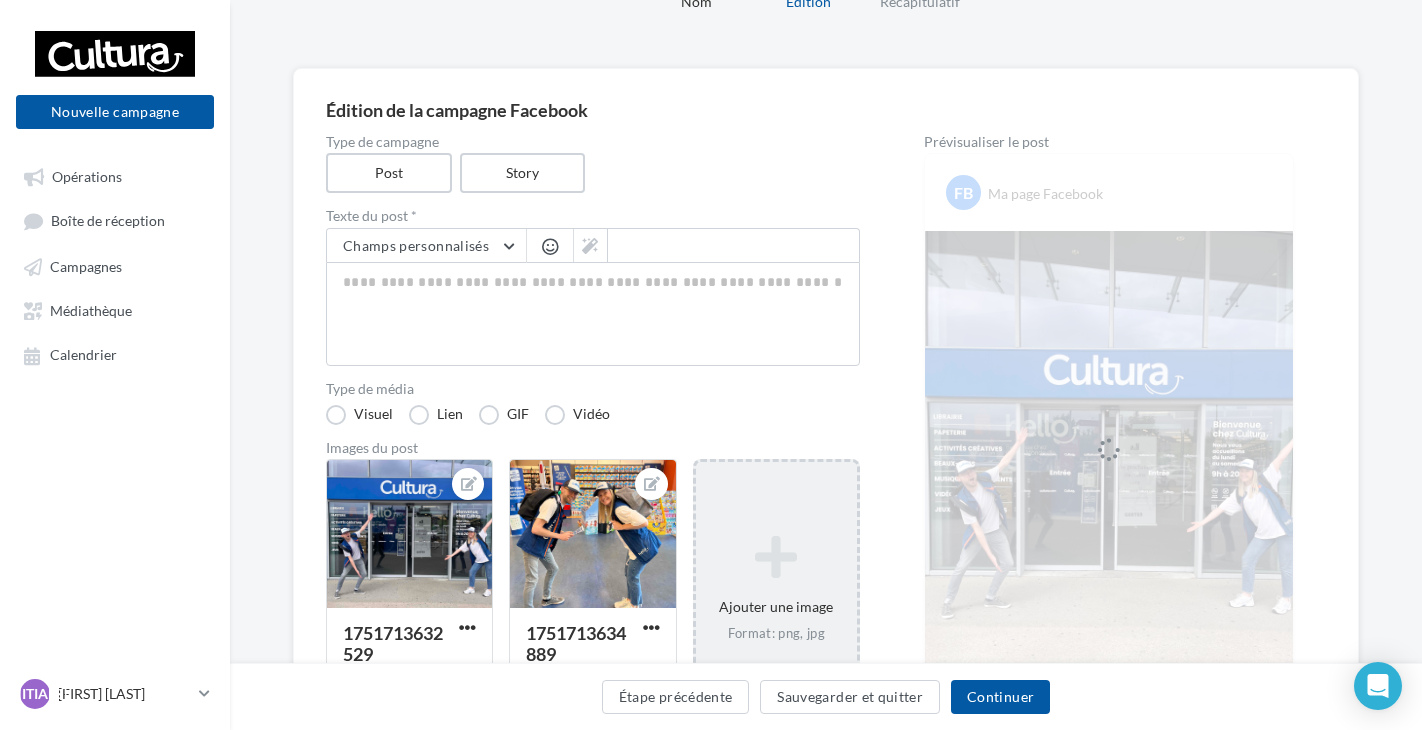 click on "Ajouter une image     Format: png, jpg" at bounding box center (776, 589) 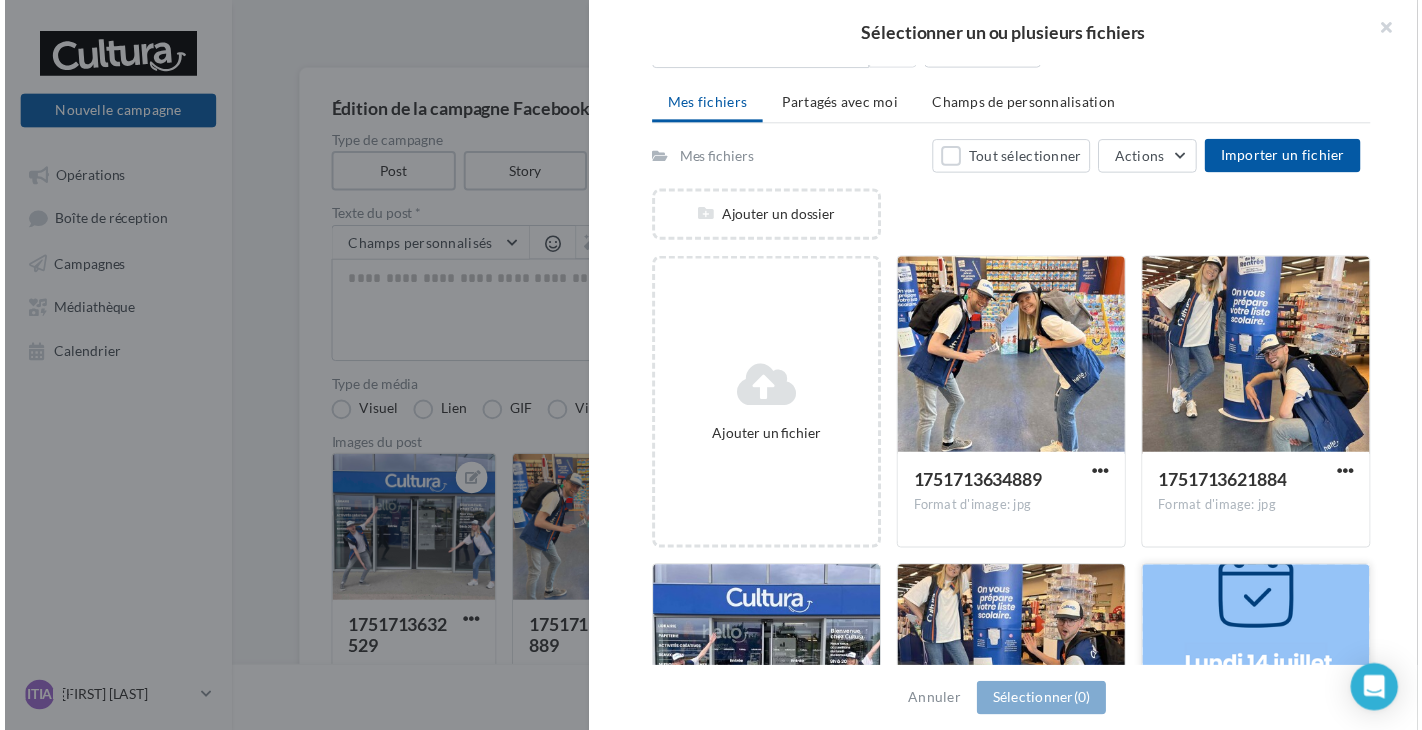 scroll, scrollTop: 300, scrollLeft: 0, axis: vertical 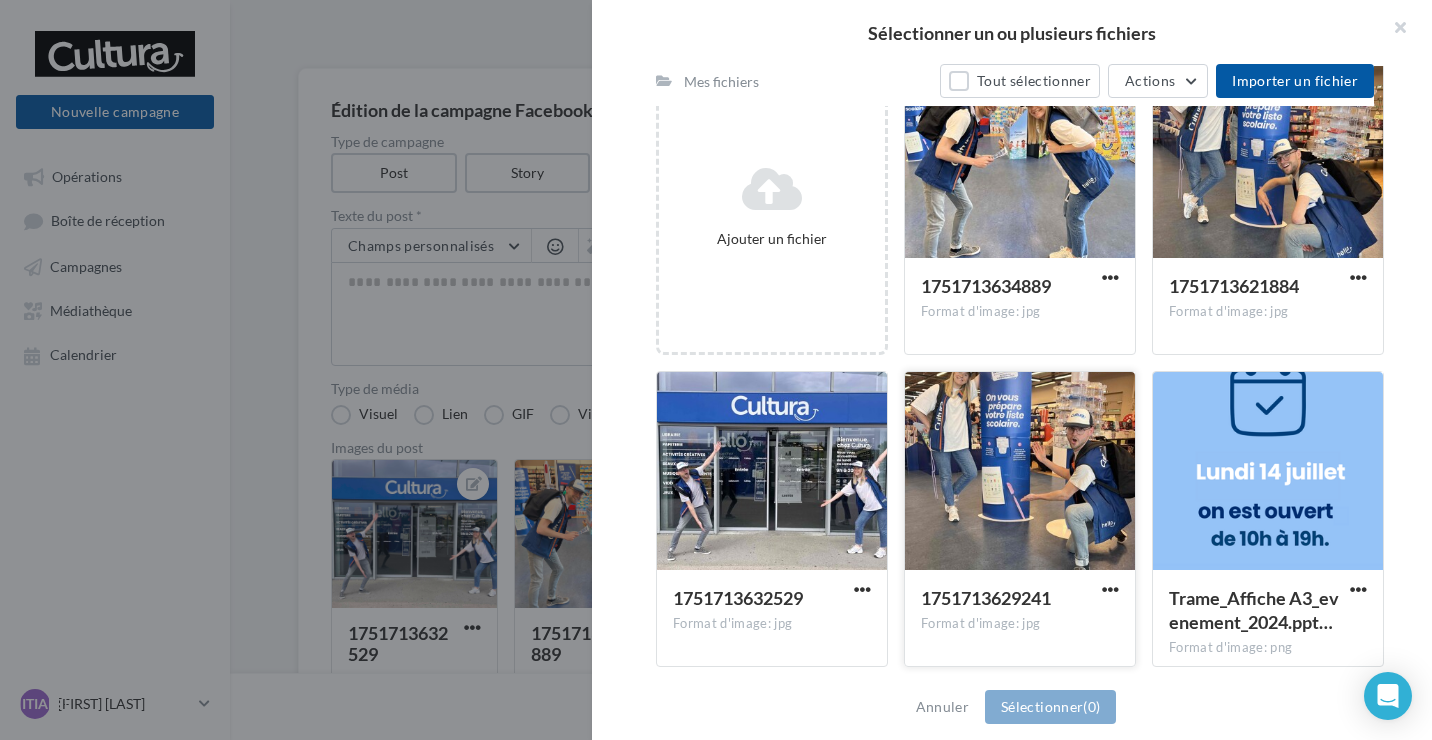click at bounding box center (1020, 160) 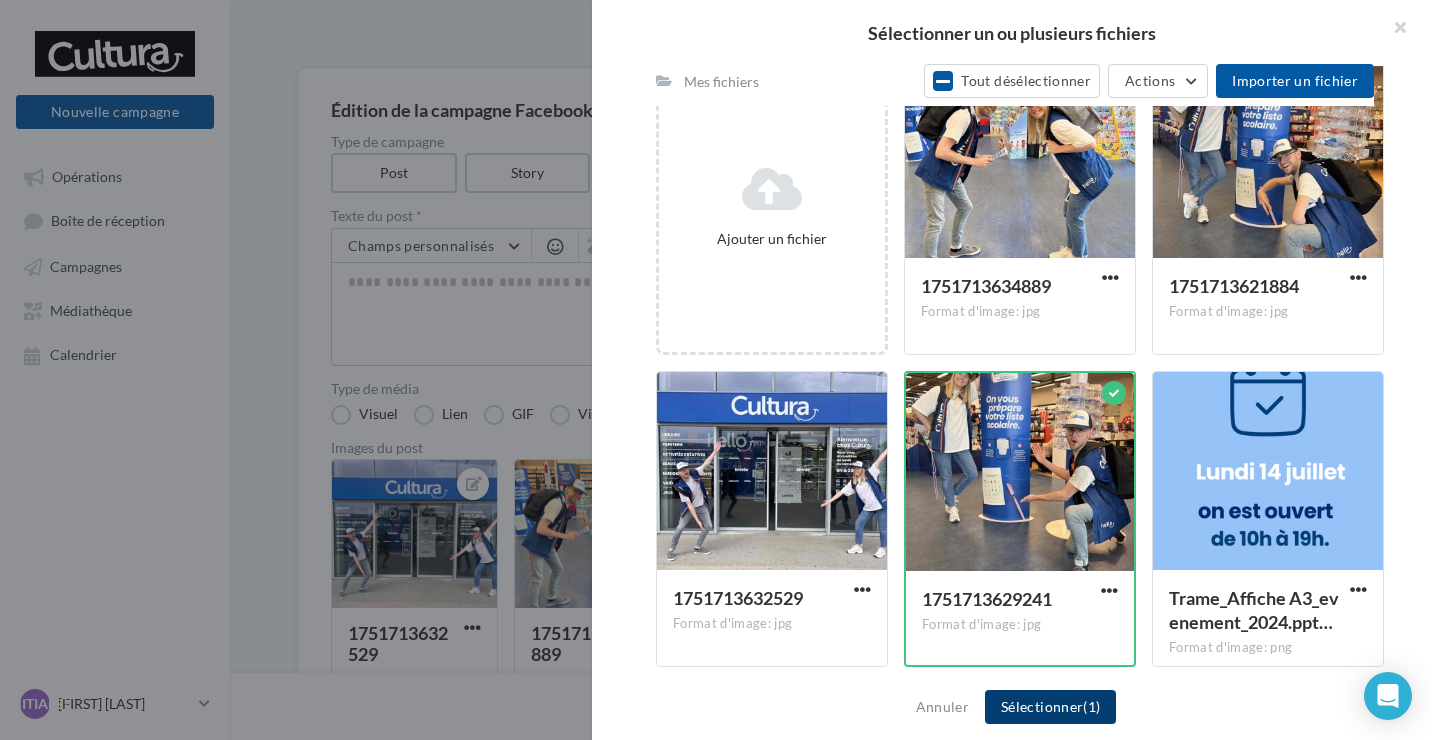 click on "Sélectionner   (1)" at bounding box center (1050, 707) 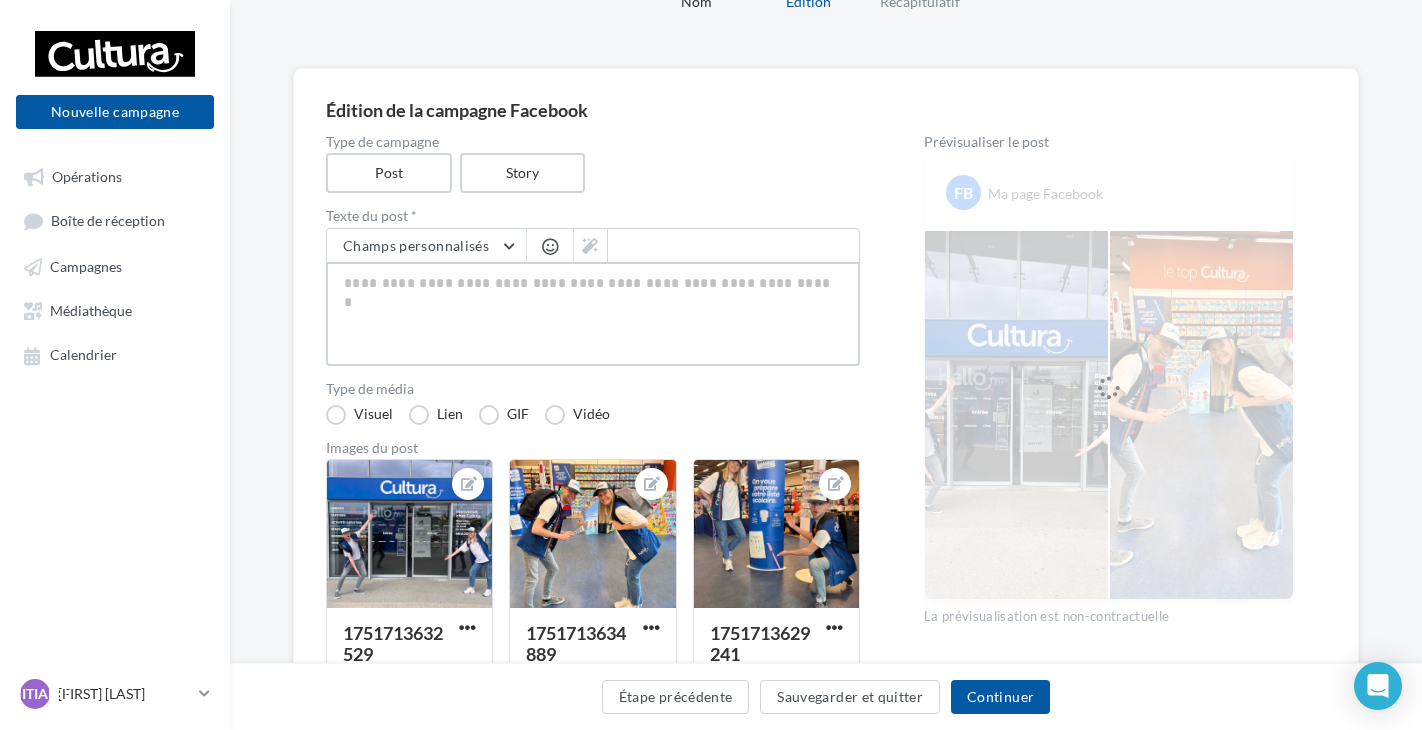 click at bounding box center [593, 314] 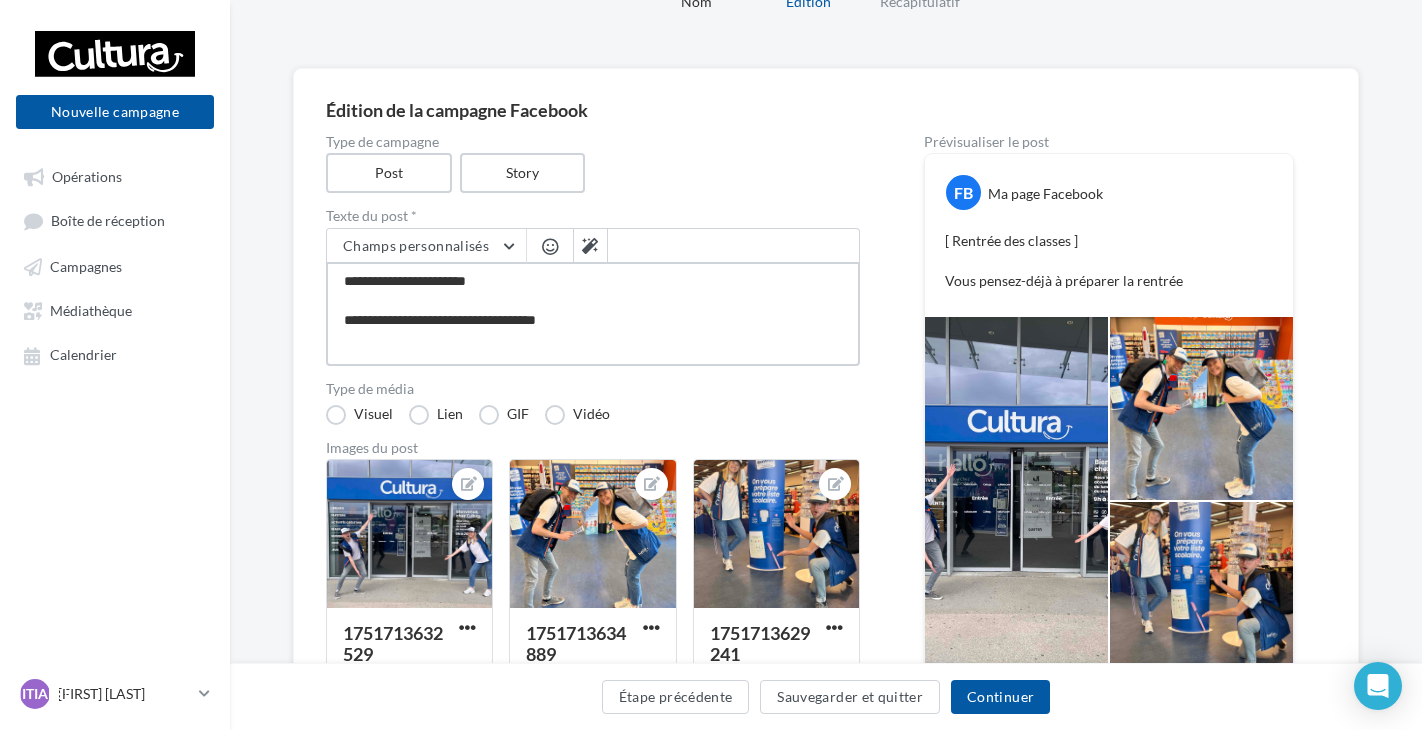 click on "**********" at bounding box center [593, 314] 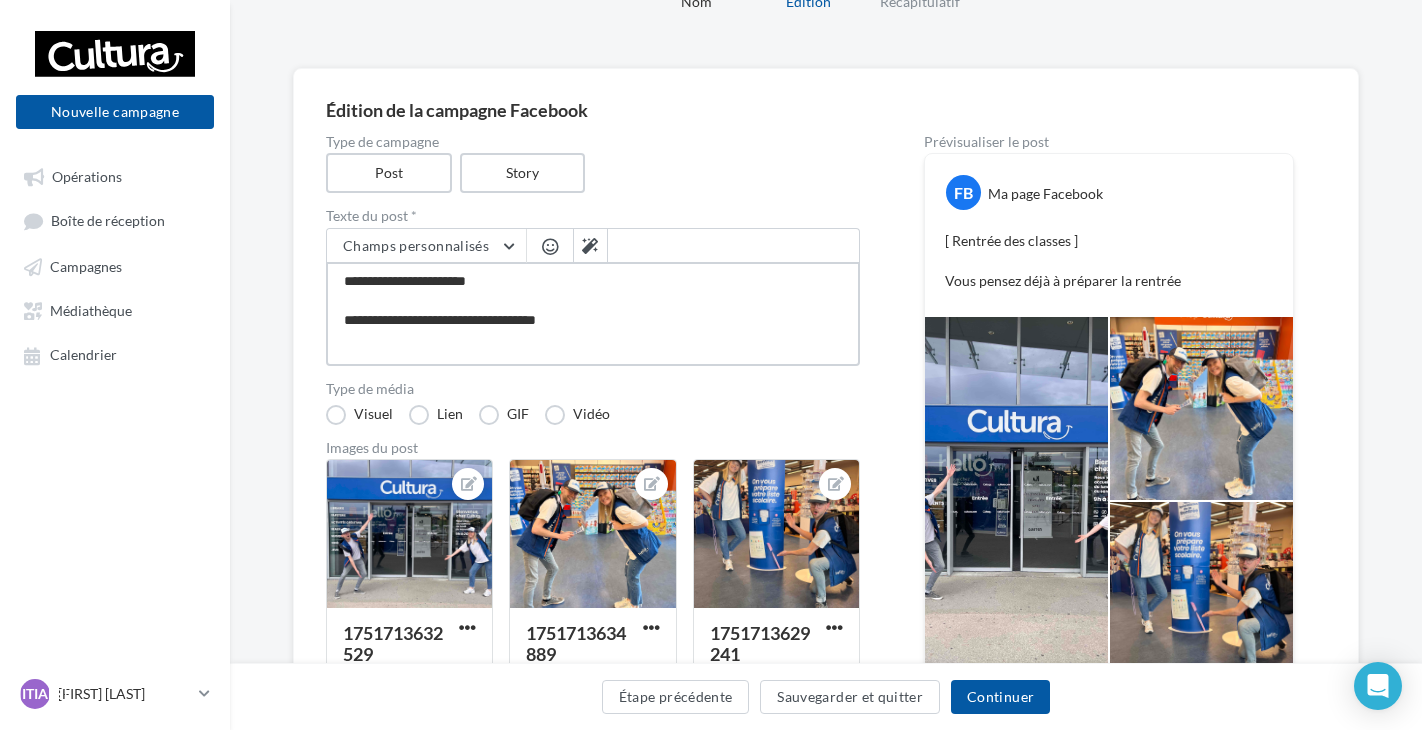 drag, startPoint x: 595, startPoint y: 320, endPoint x: 611, endPoint y: 328, distance: 17.888544 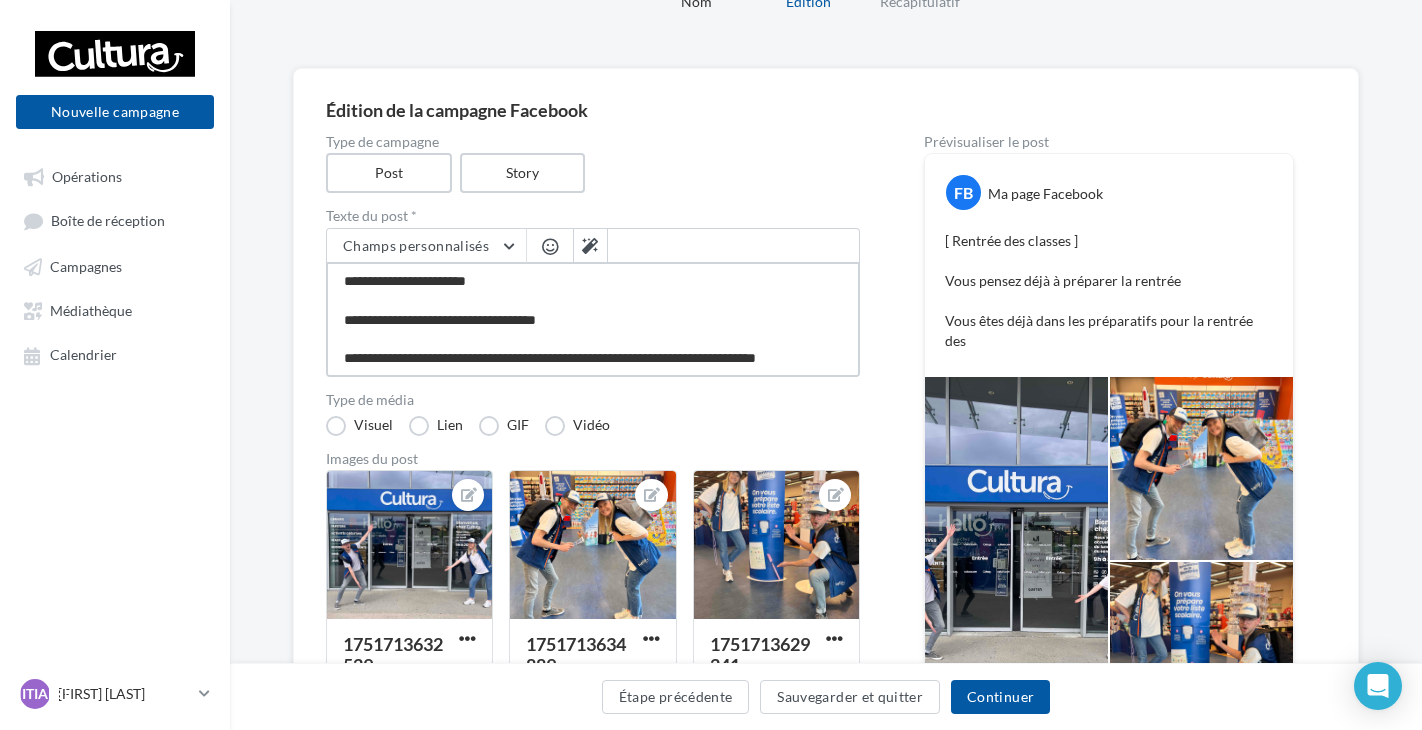 scroll, scrollTop: 12, scrollLeft: 0, axis: vertical 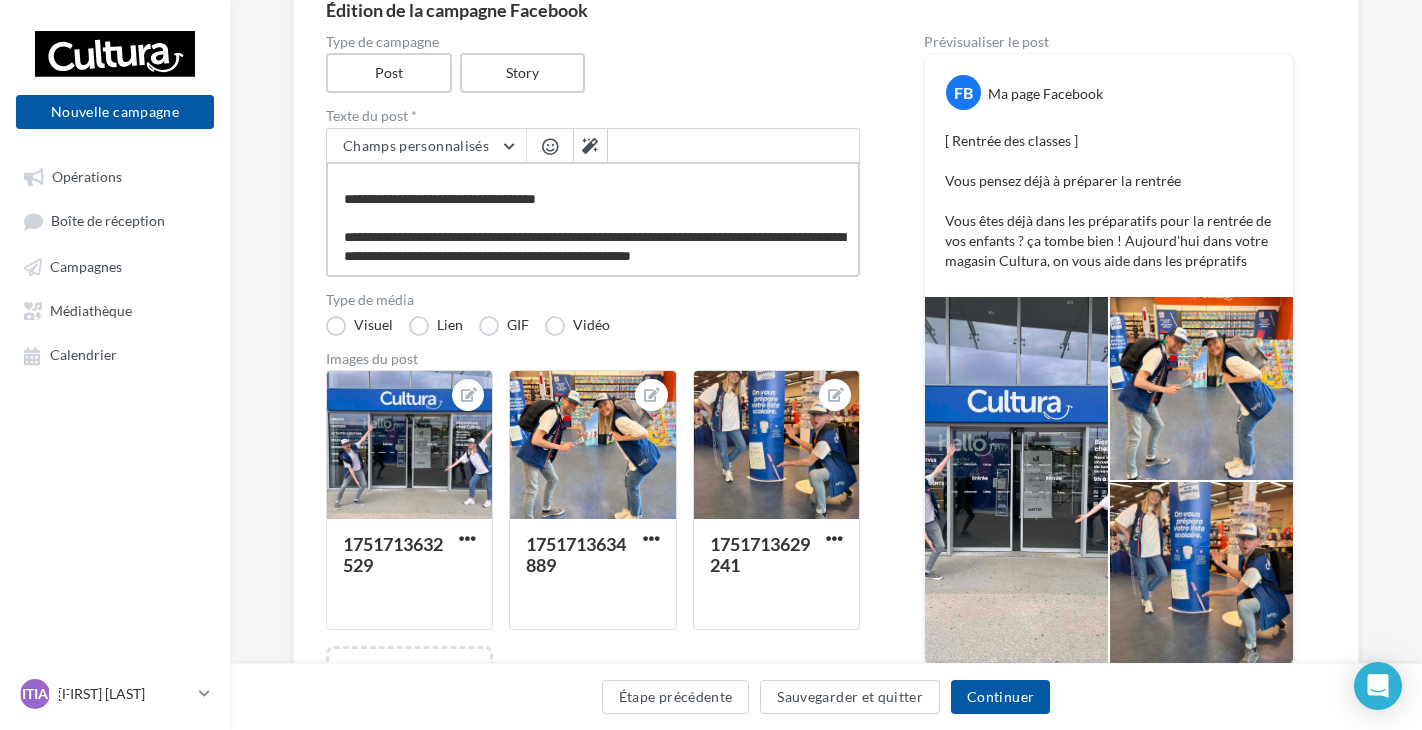 click on "**********" at bounding box center (593, 219) 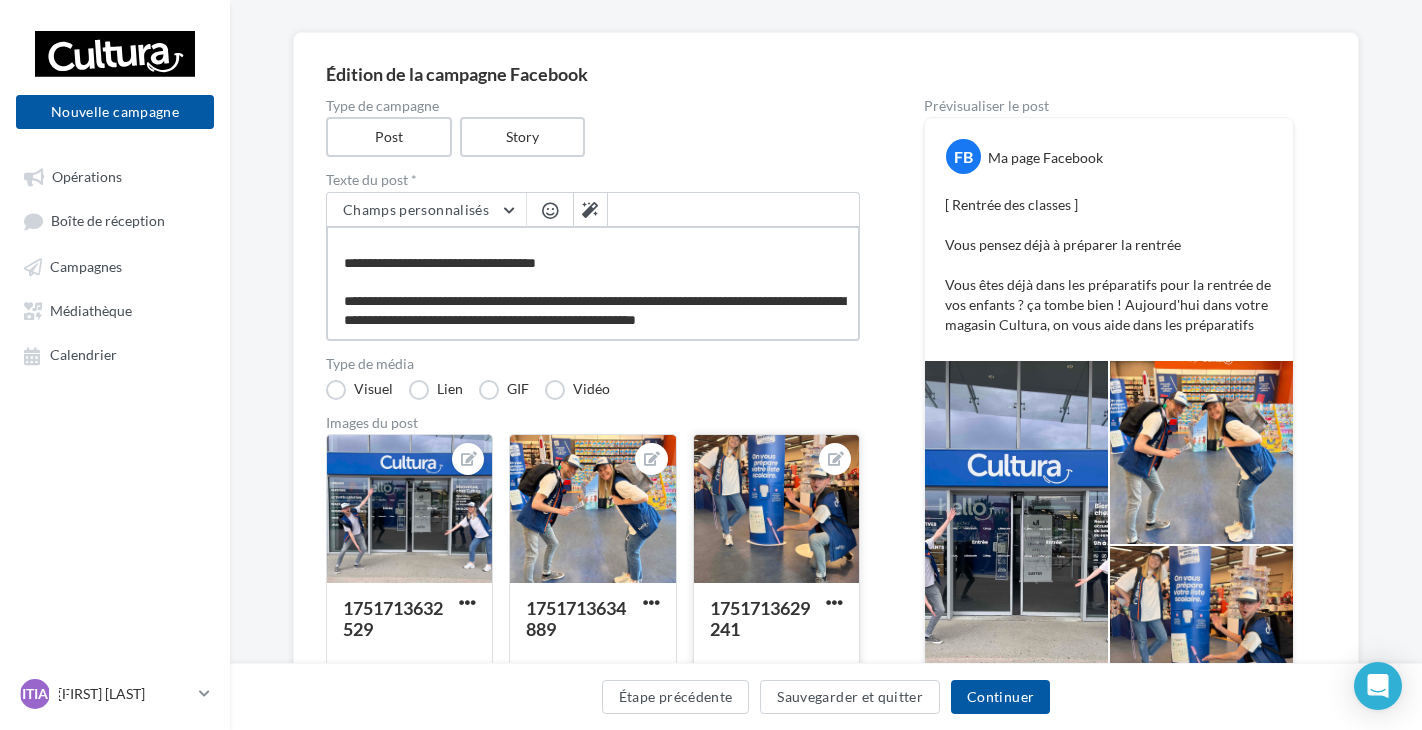scroll, scrollTop: 100, scrollLeft: 0, axis: vertical 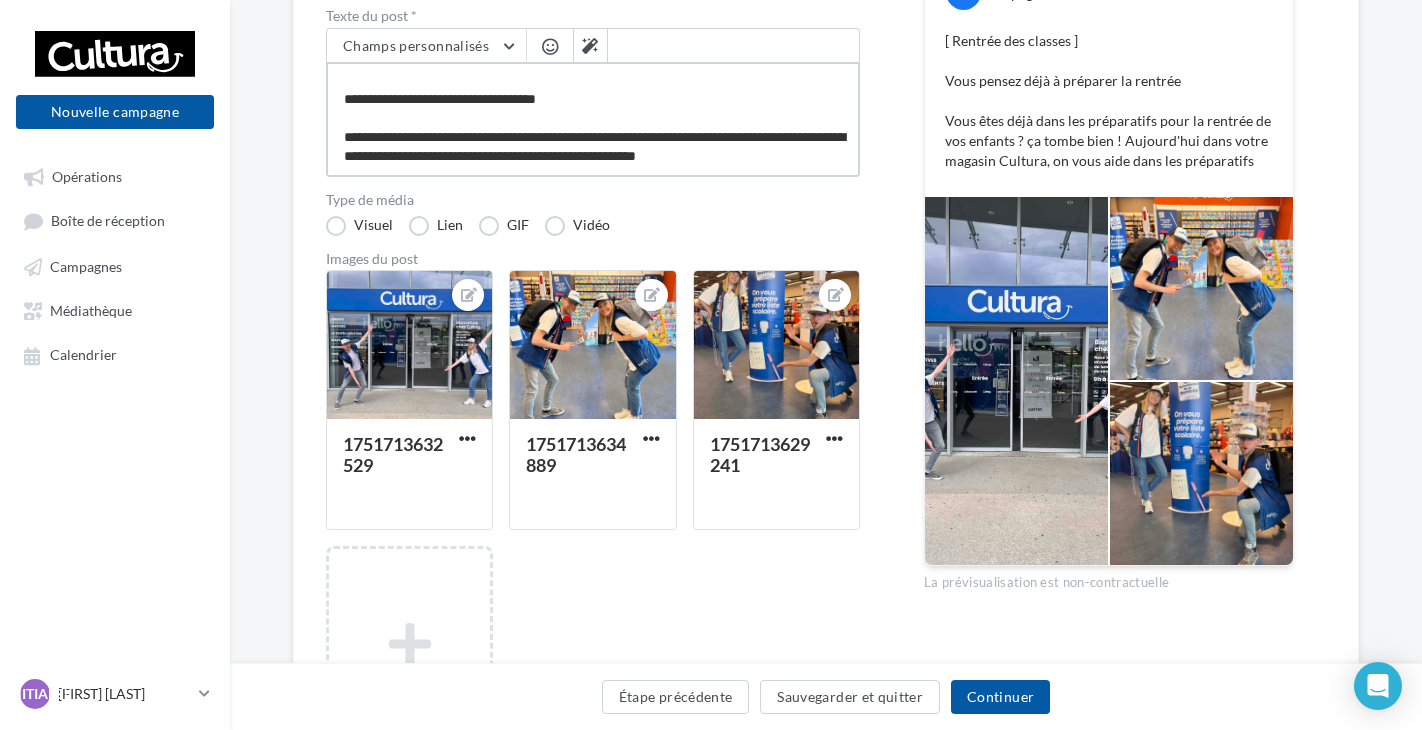 drag, startPoint x: 830, startPoint y: 159, endPoint x: 384, endPoint y: 180, distance: 446.4941 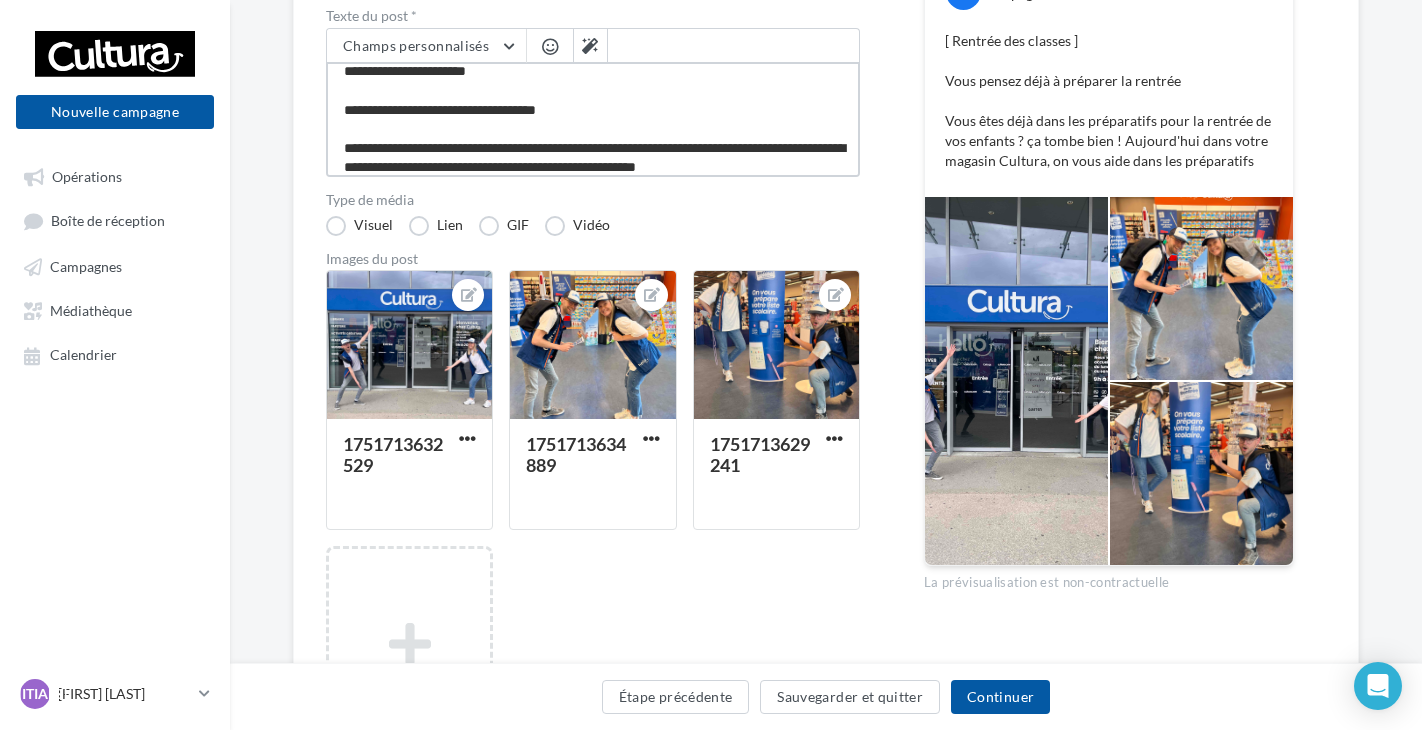 scroll, scrollTop: 0, scrollLeft: 0, axis: both 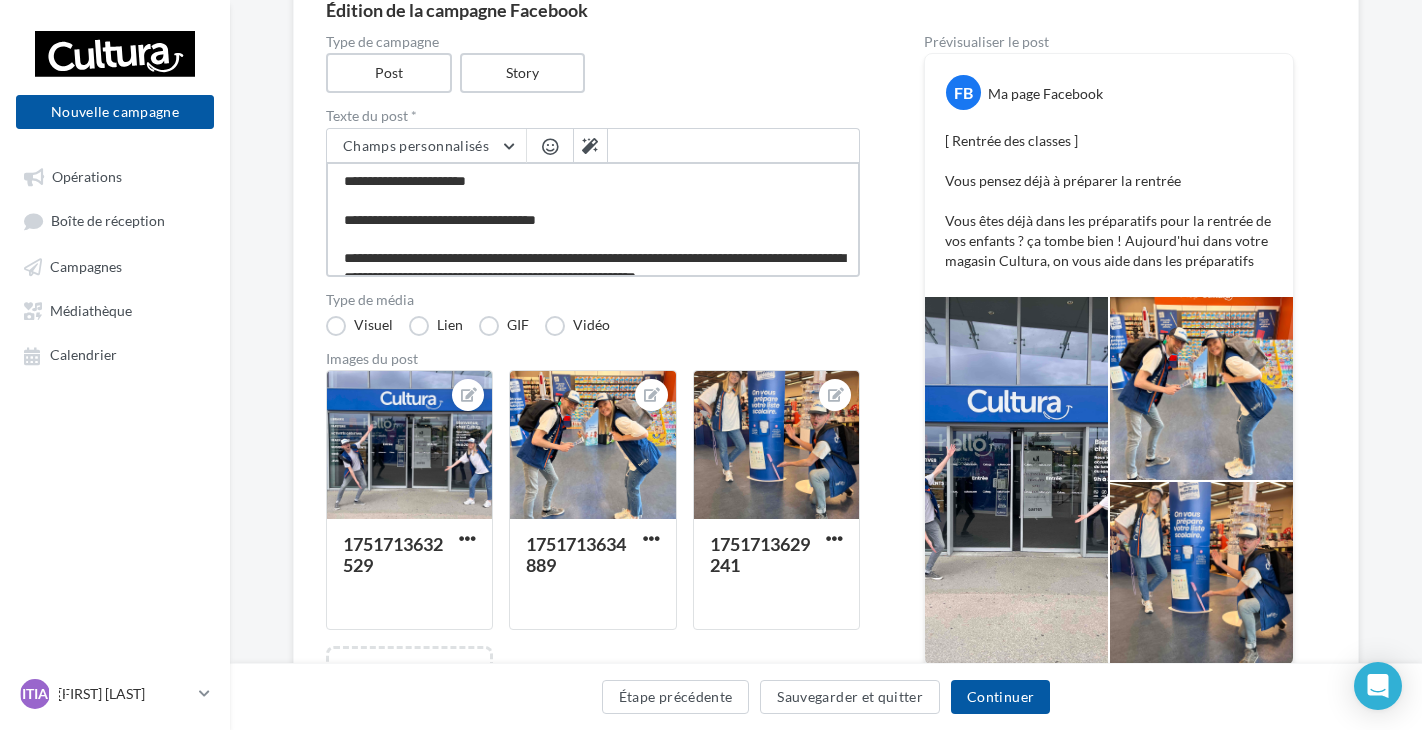 drag, startPoint x: 595, startPoint y: 219, endPoint x: 308, endPoint y: 229, distance: 287.17416 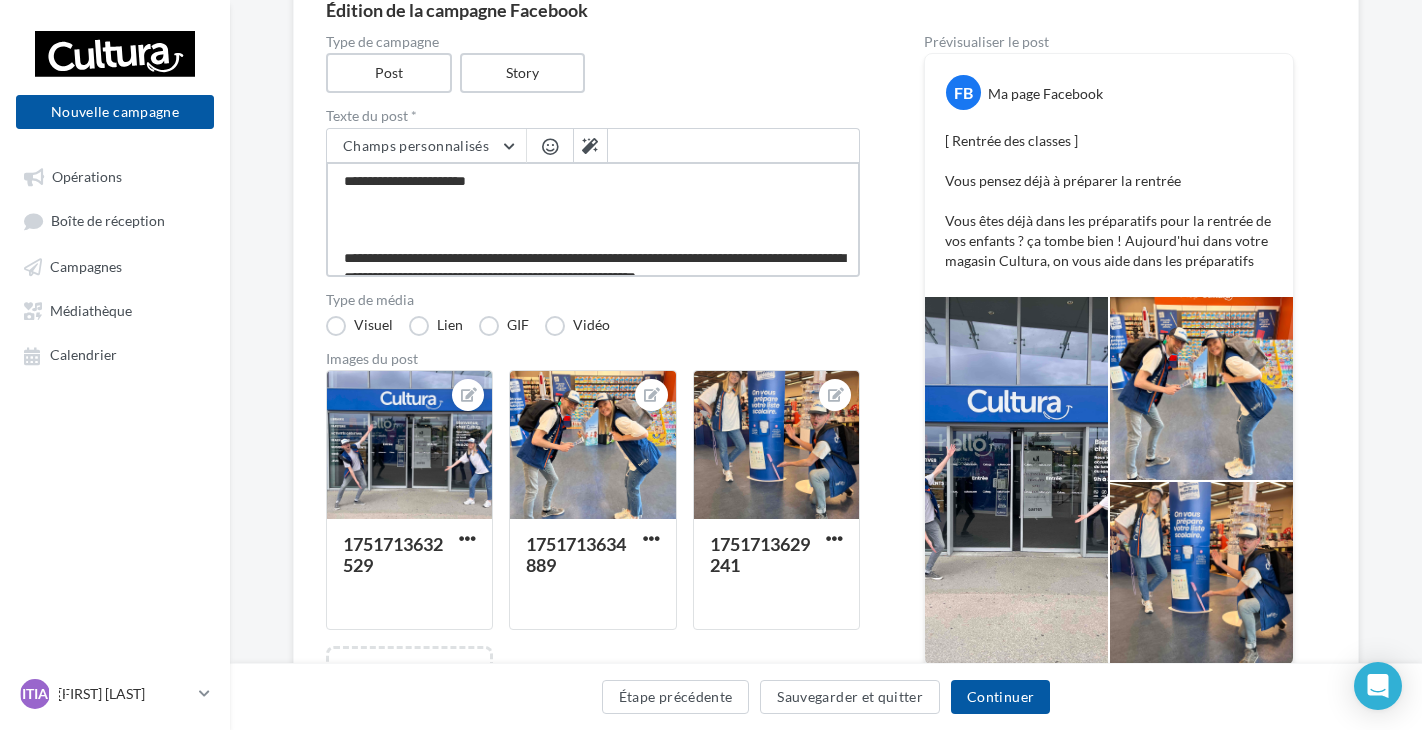 click on "**********" at bounding box center (593, 219) 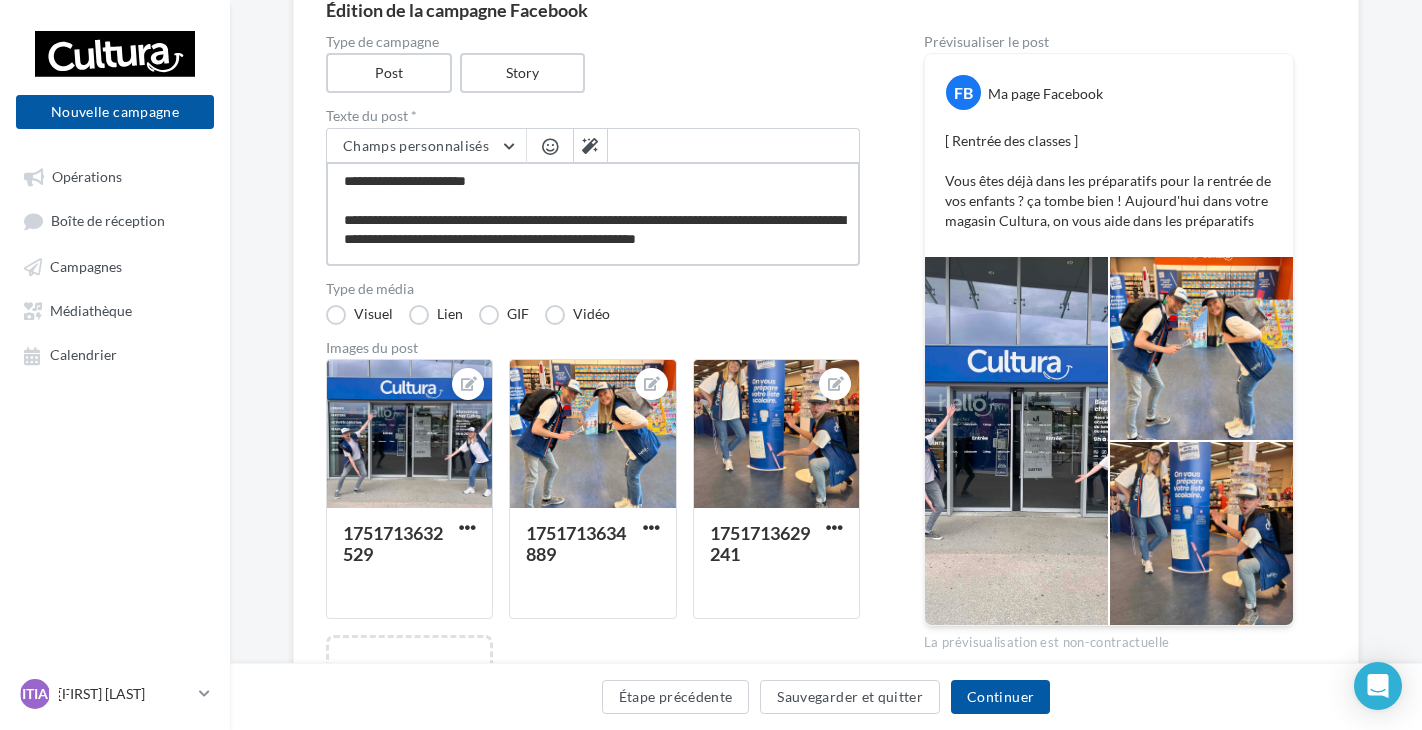 click on "**********" at bounding box center [593, 214] 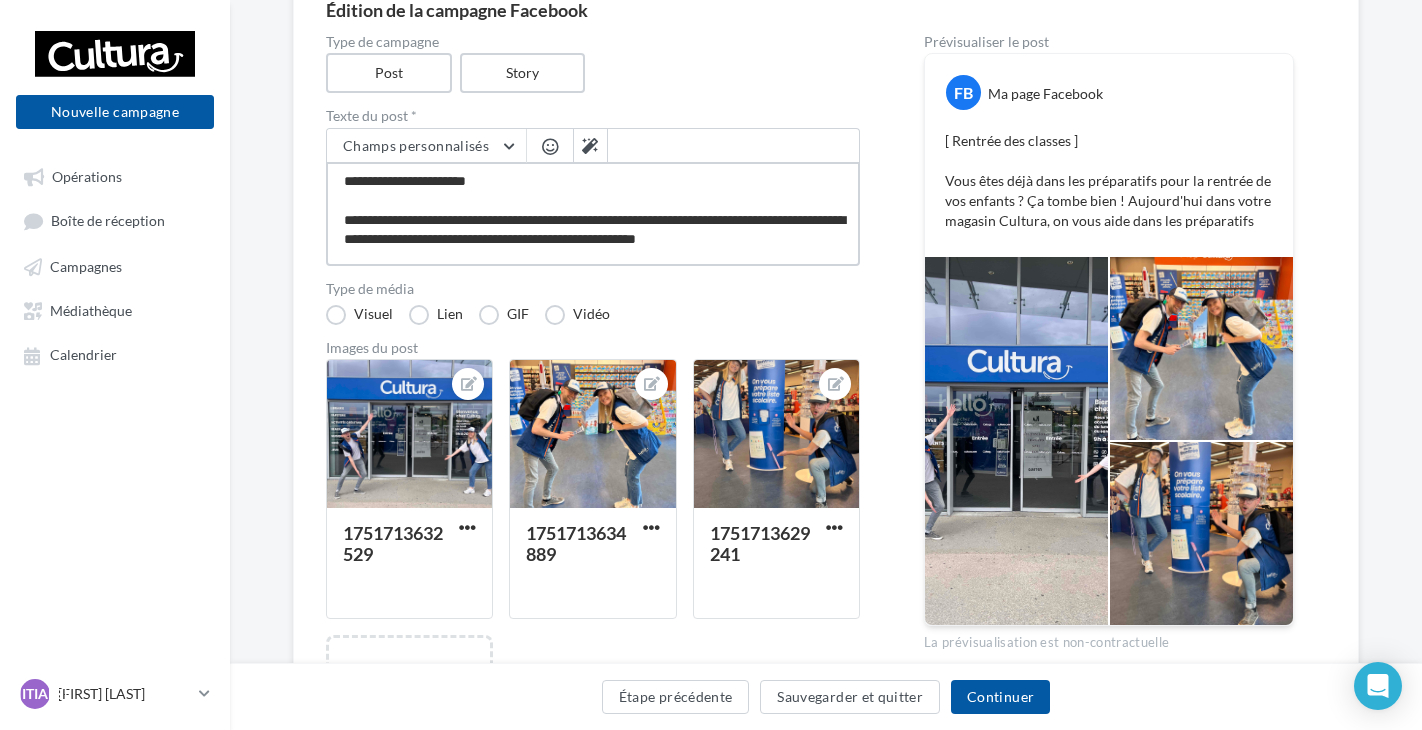 drag, startPoint x: 810, startPoint y: 250, endPoint x: 352, endPoint y: 262, distance: 458.15717 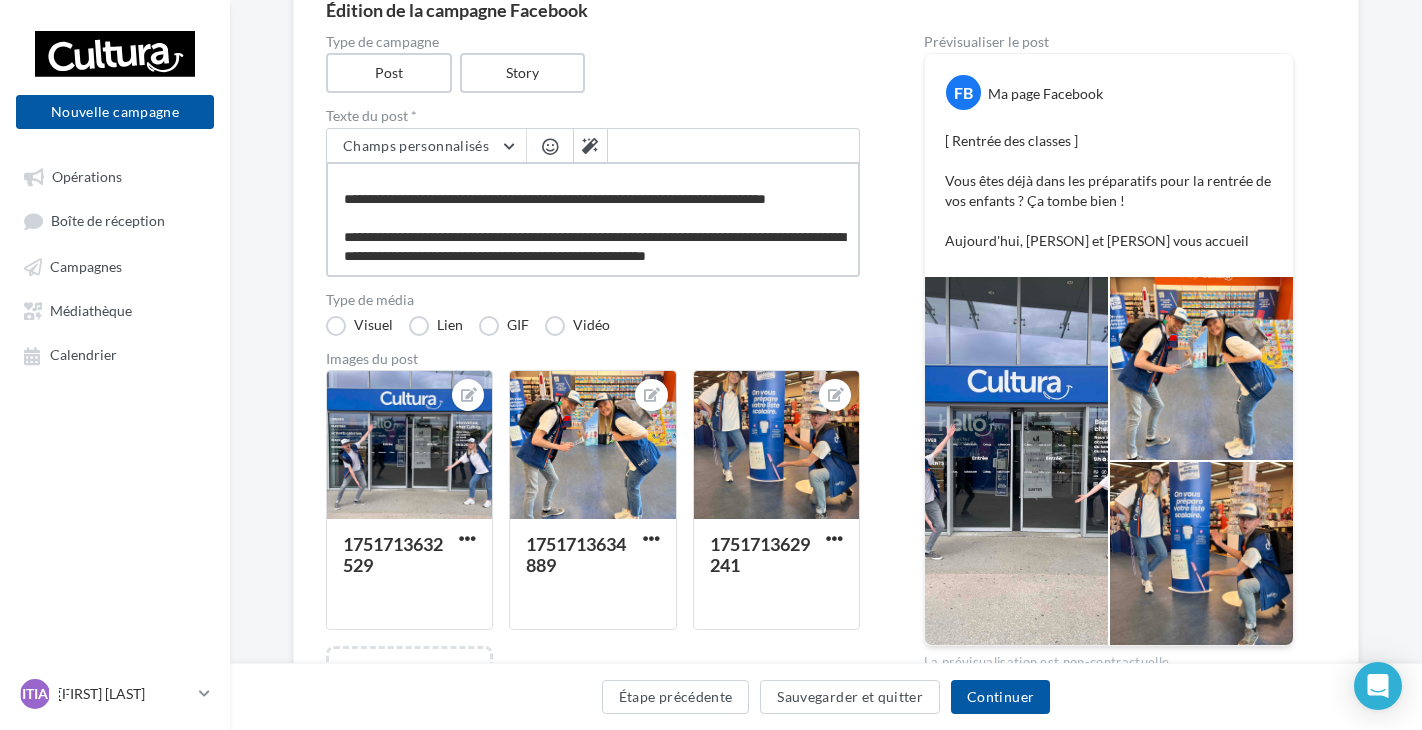 scroll, scrollTop: 50, scrollLeft: 0, axis: vertical 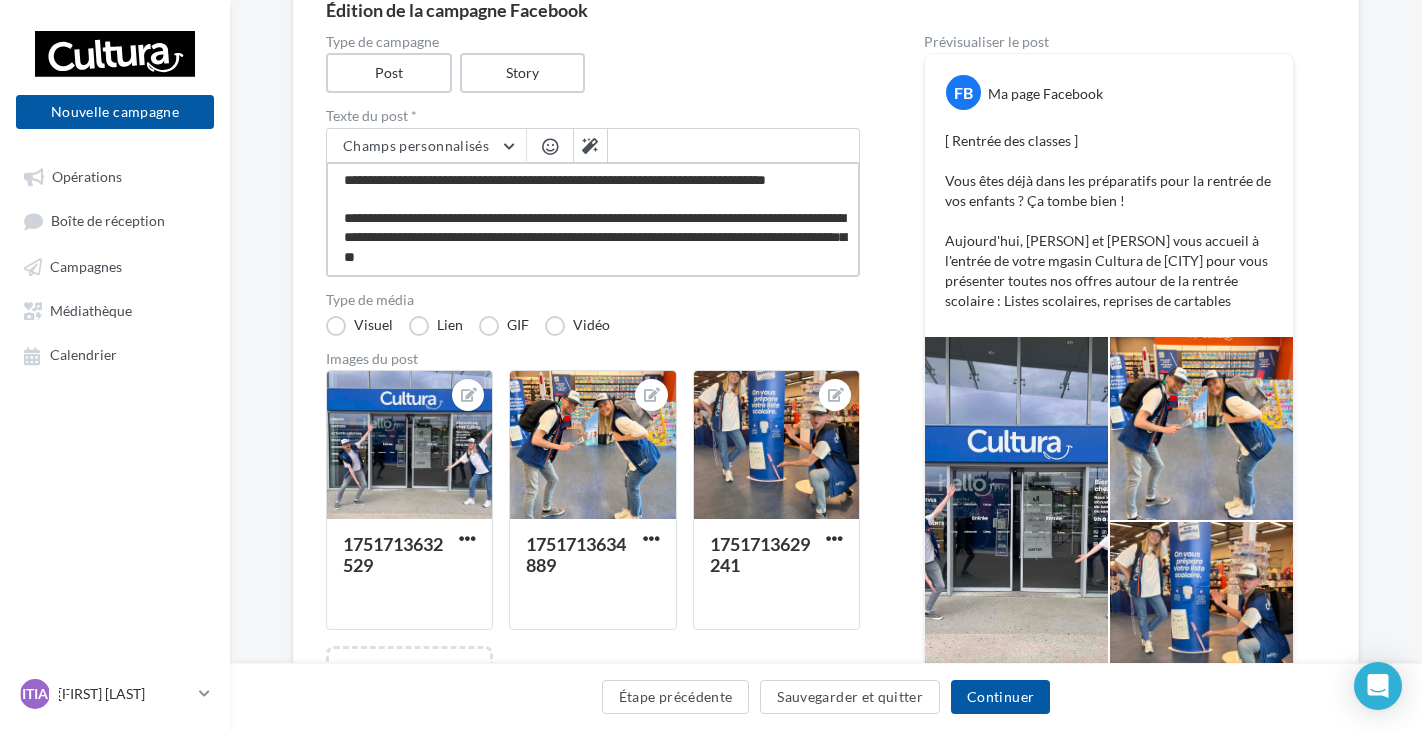 click on "**********" at bounding box center [593, 219] 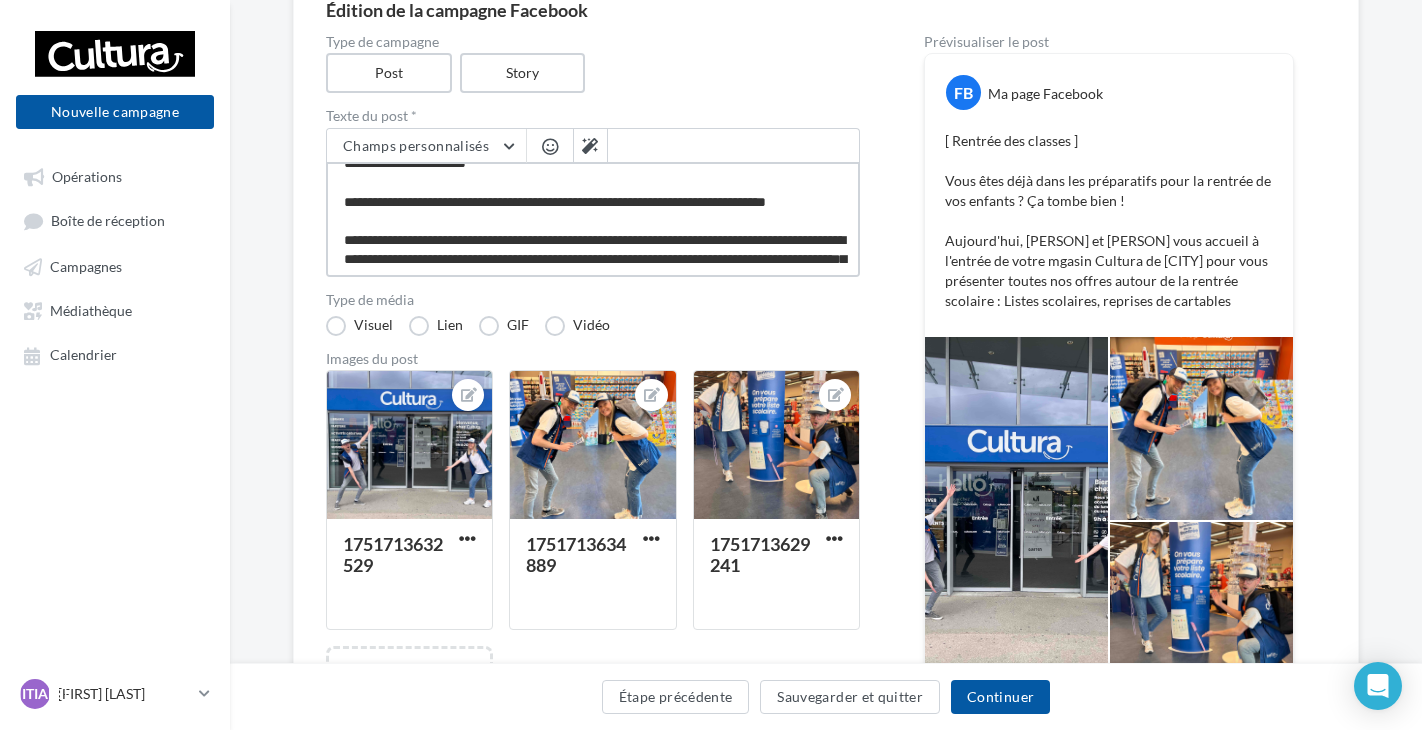 scroll, scrollTop: 0, scrollLeft: 0, axis: both 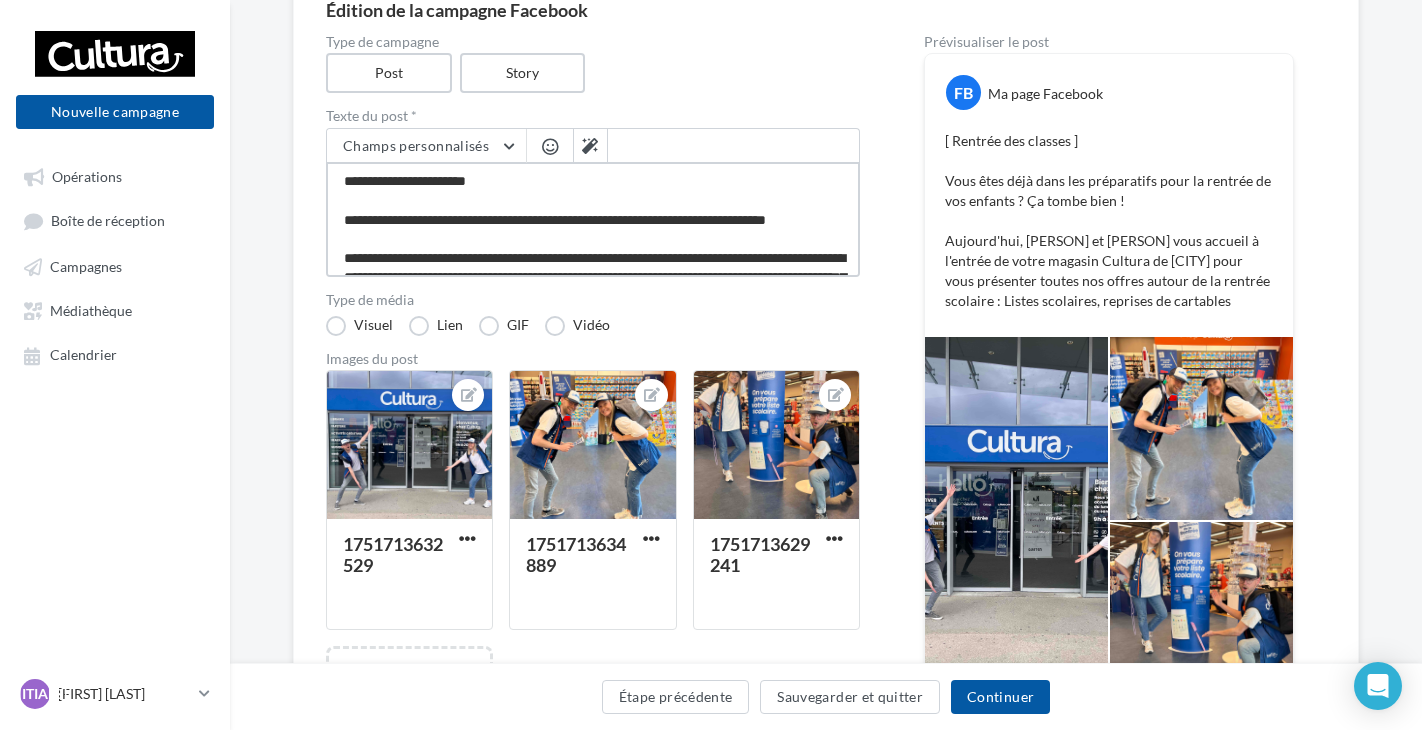 click on "**********" at bounding box center [593, 219] 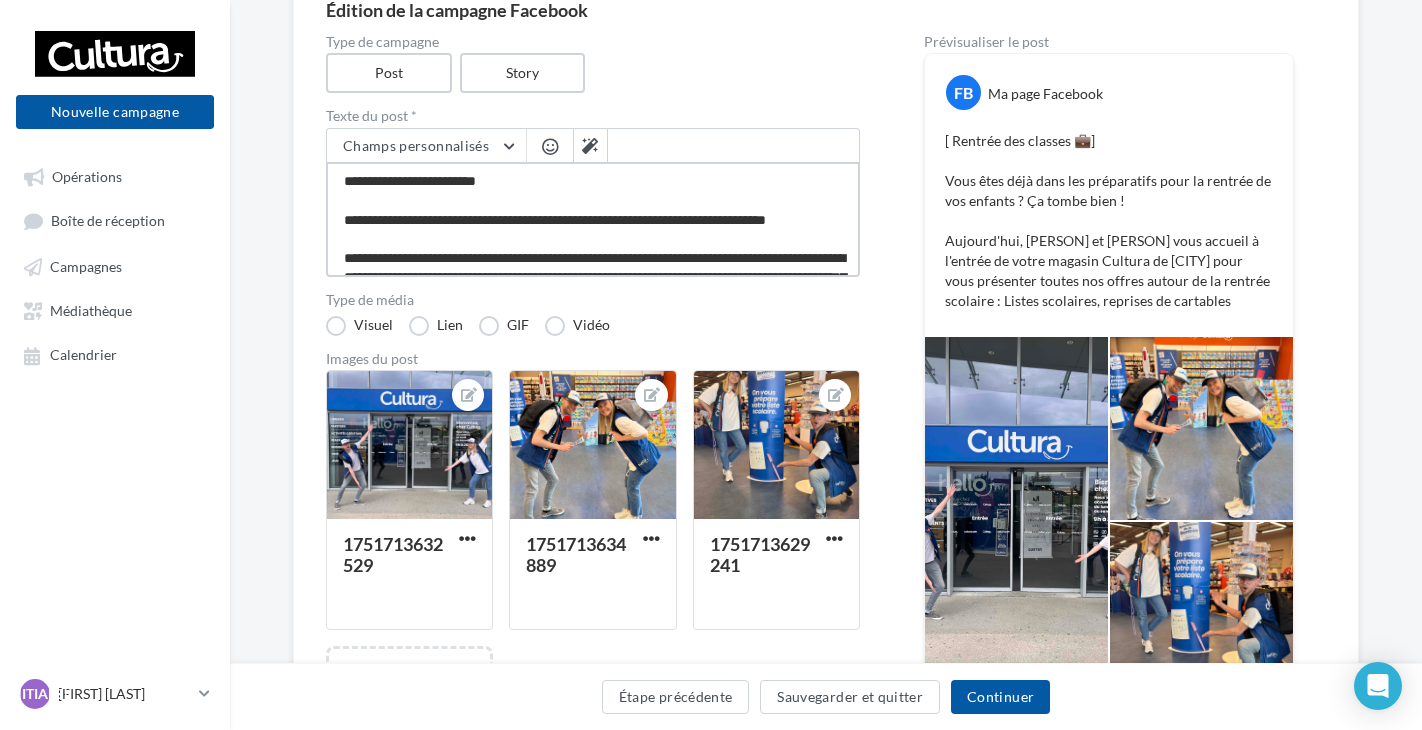 drag, startPoint x: 475, startPoint y: 182, endPoint x: 486, endPoint y: 182, distance: 11 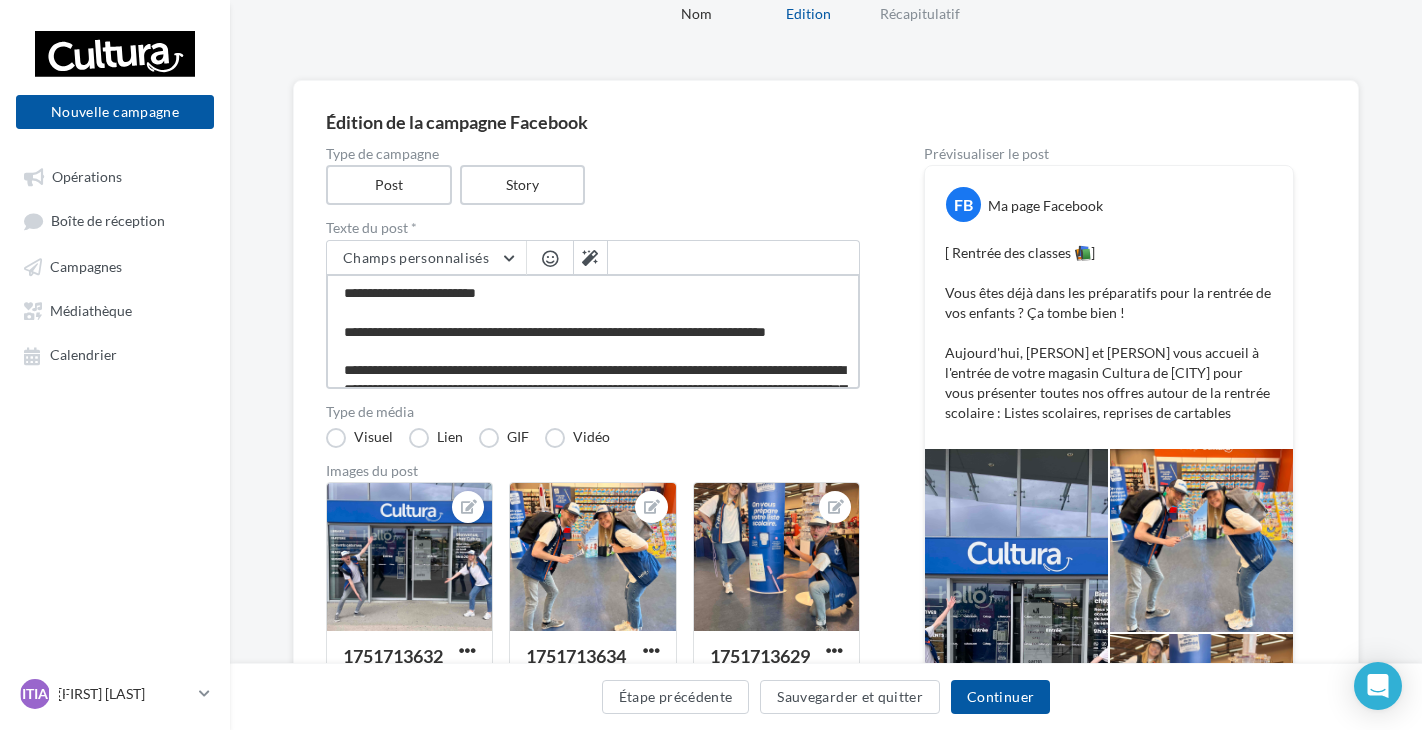 scroll, scrollTop: 40, scrollLeft: 0, axis: vertical 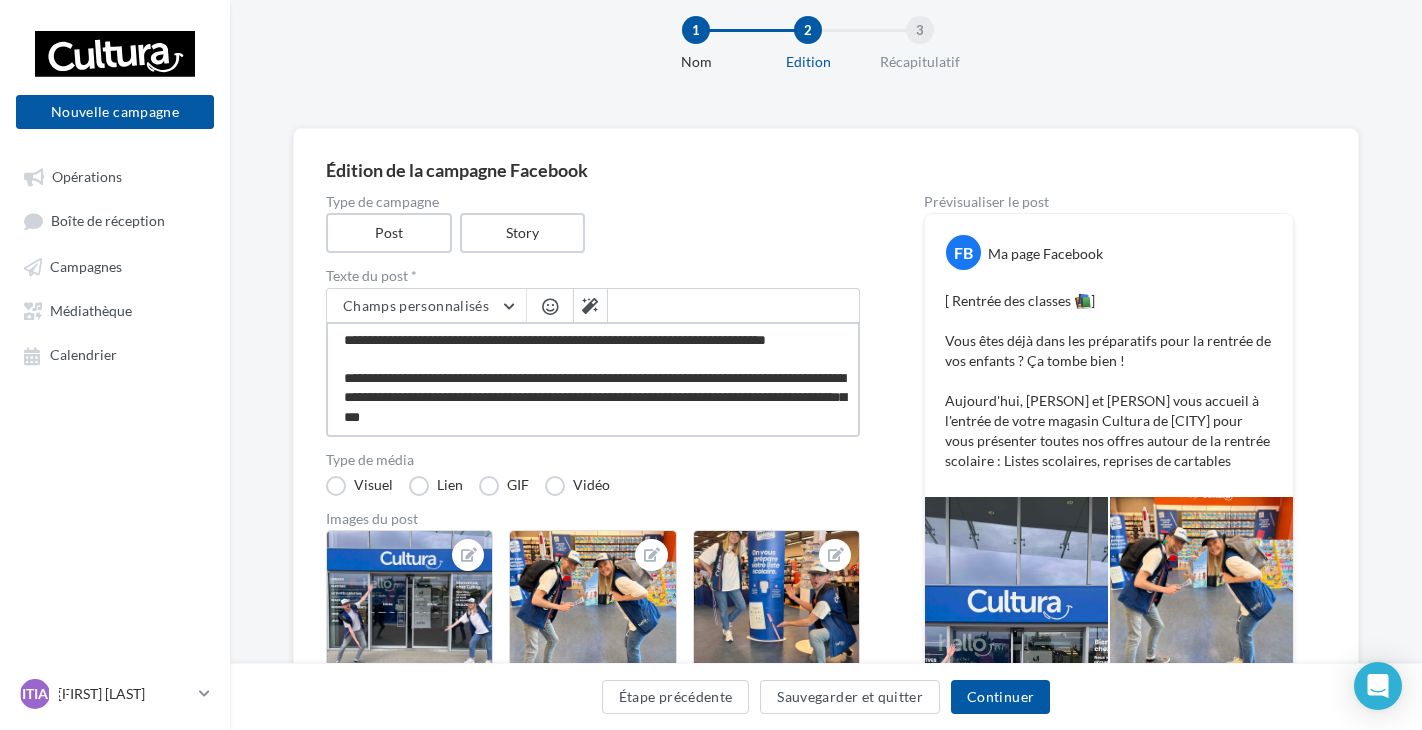 drag, startPoint x: 344, startPoint y: 378, endPoint x: 663, endPoint y: 441, distance: 325.1615 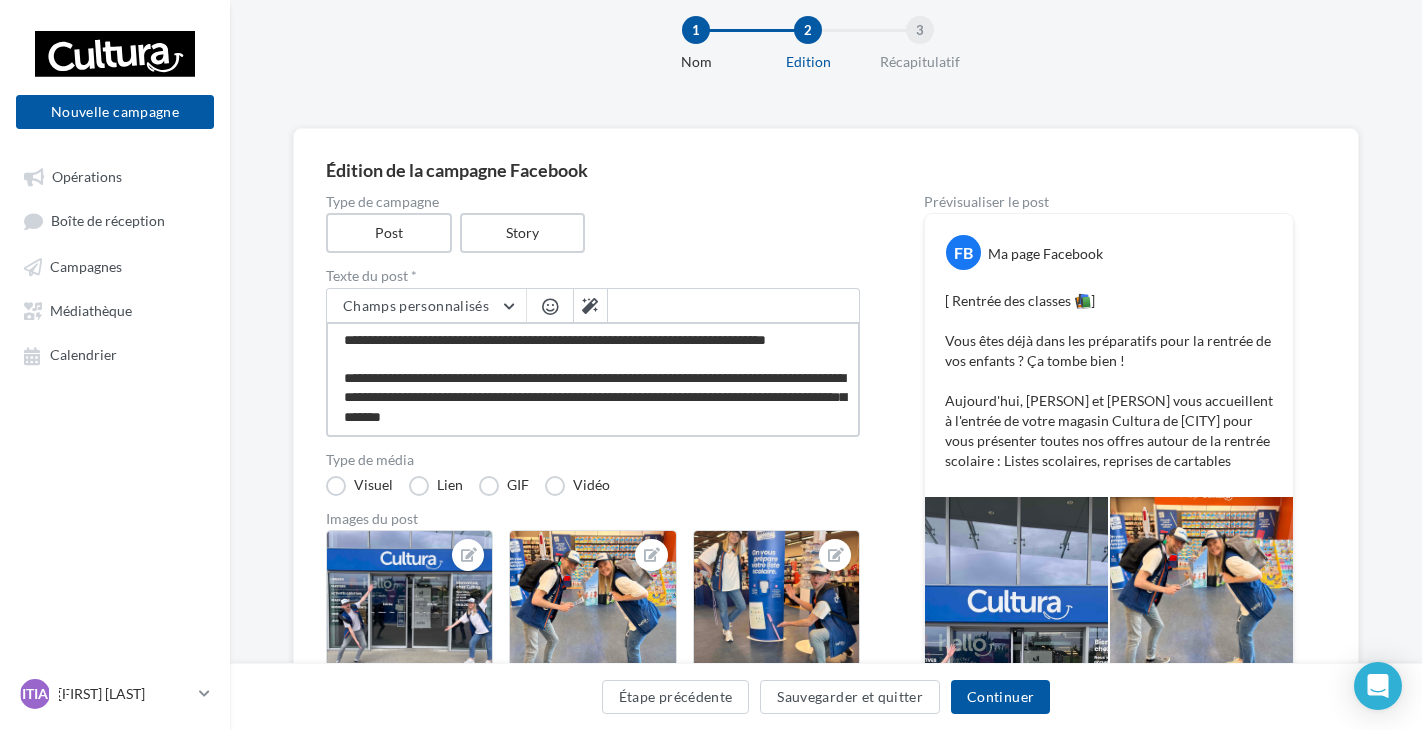 scroll, scrollTop: 59, scrollLeft: 0, axis: vertical 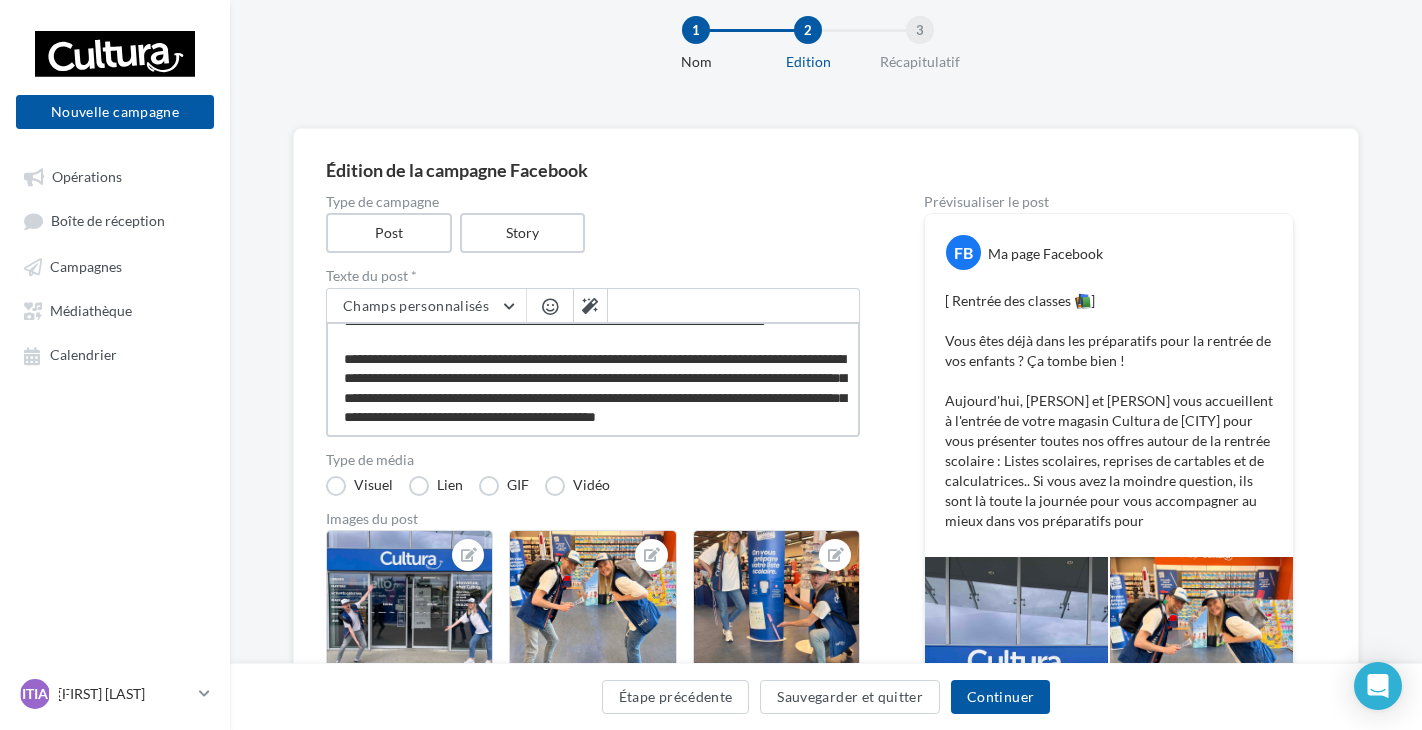 click on "**********" at bounding box center [593, 379] 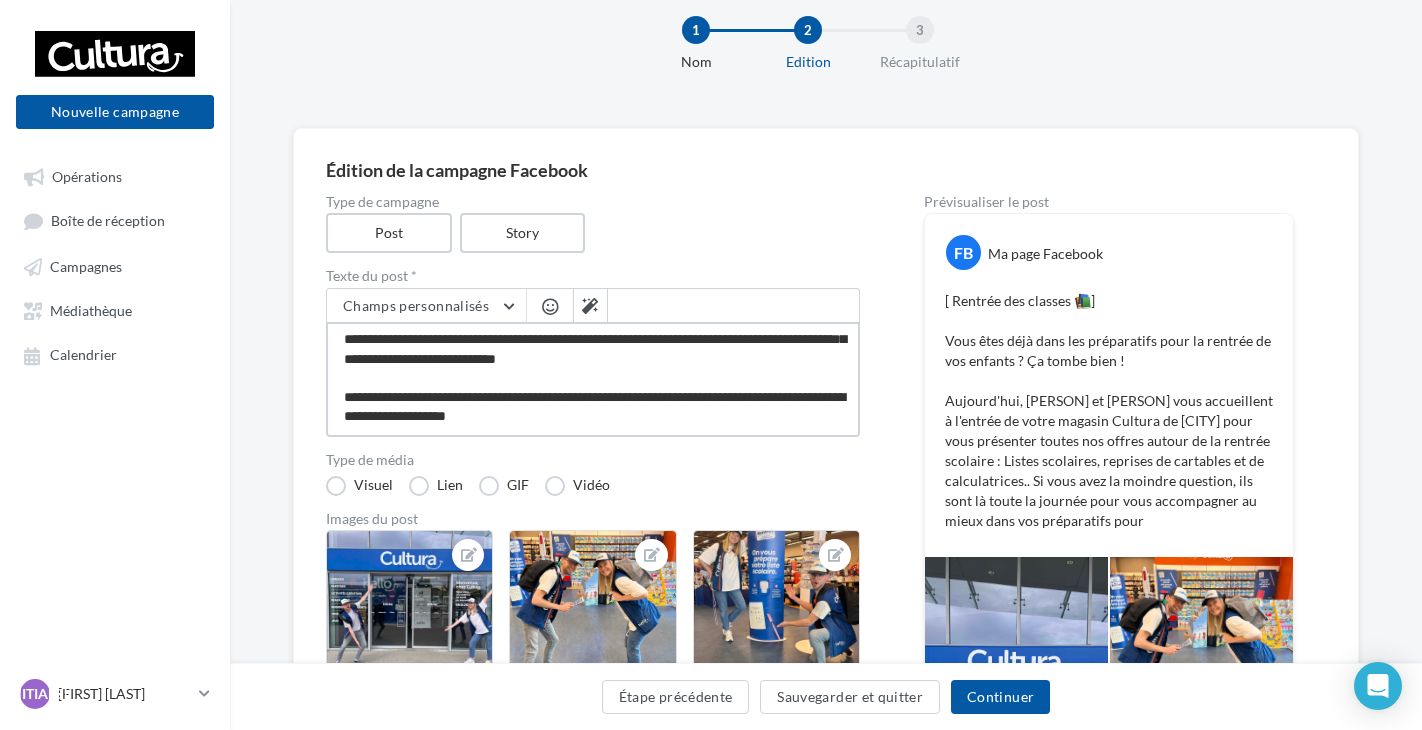 scroll, scrollTop: 117, scrollLeft: 0, axis: vertical 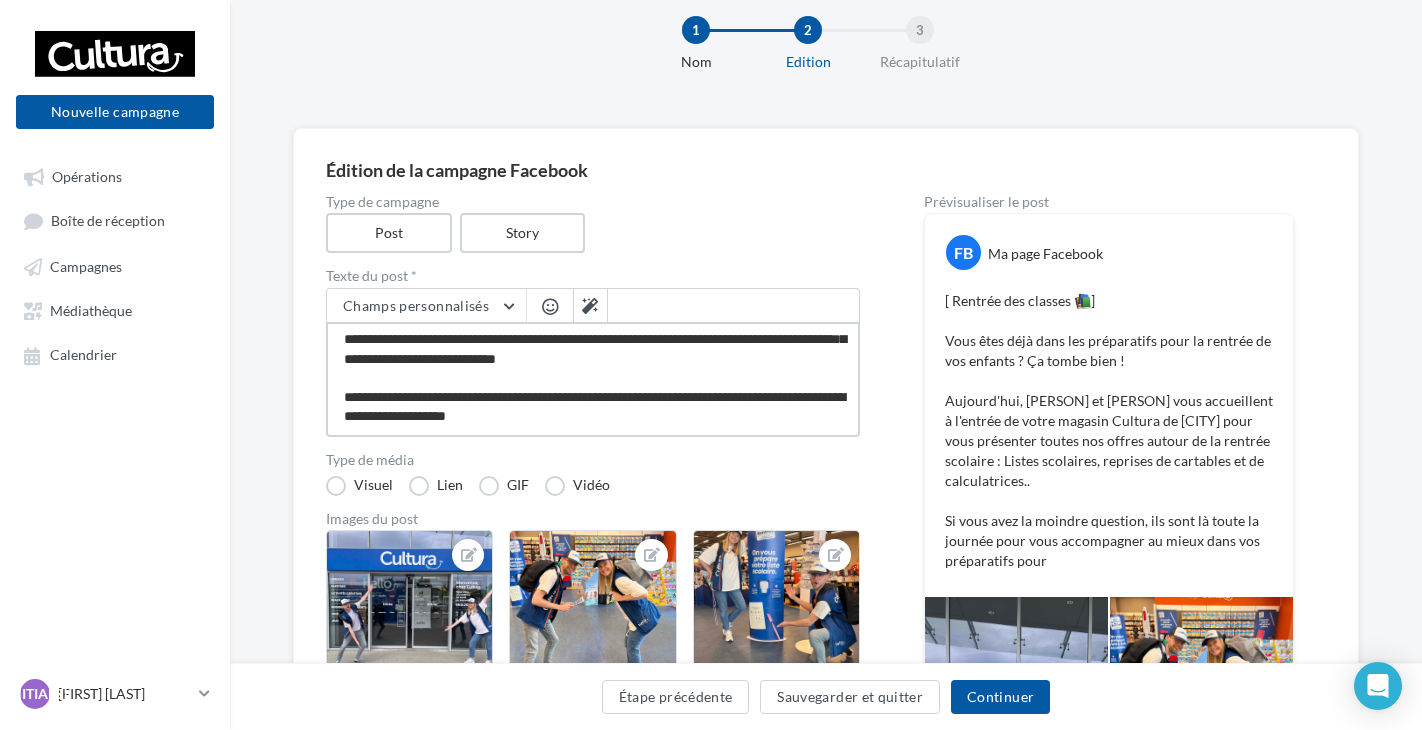 click on "**********" at bounding box center [593, 379] 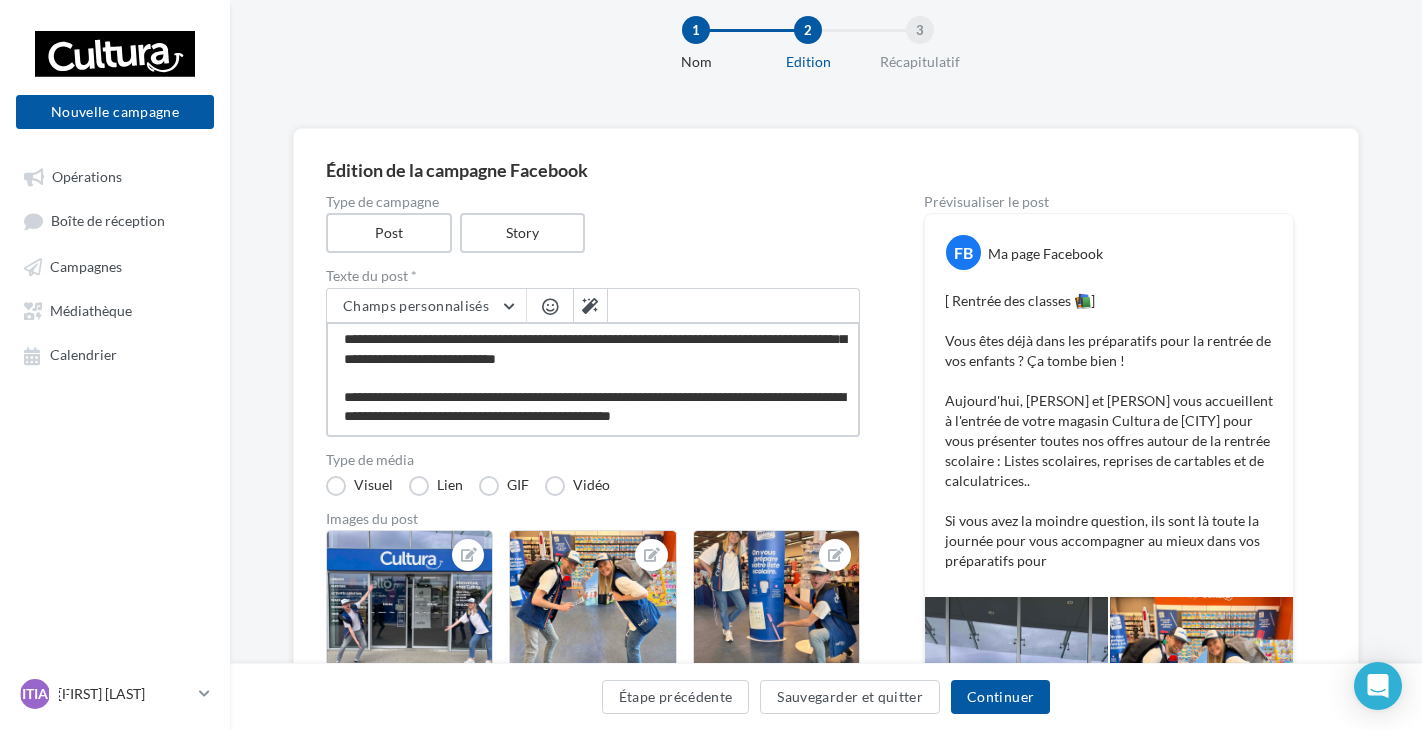 scroll, scrollTop: 127, scrollLeft: 0, axis: vertical 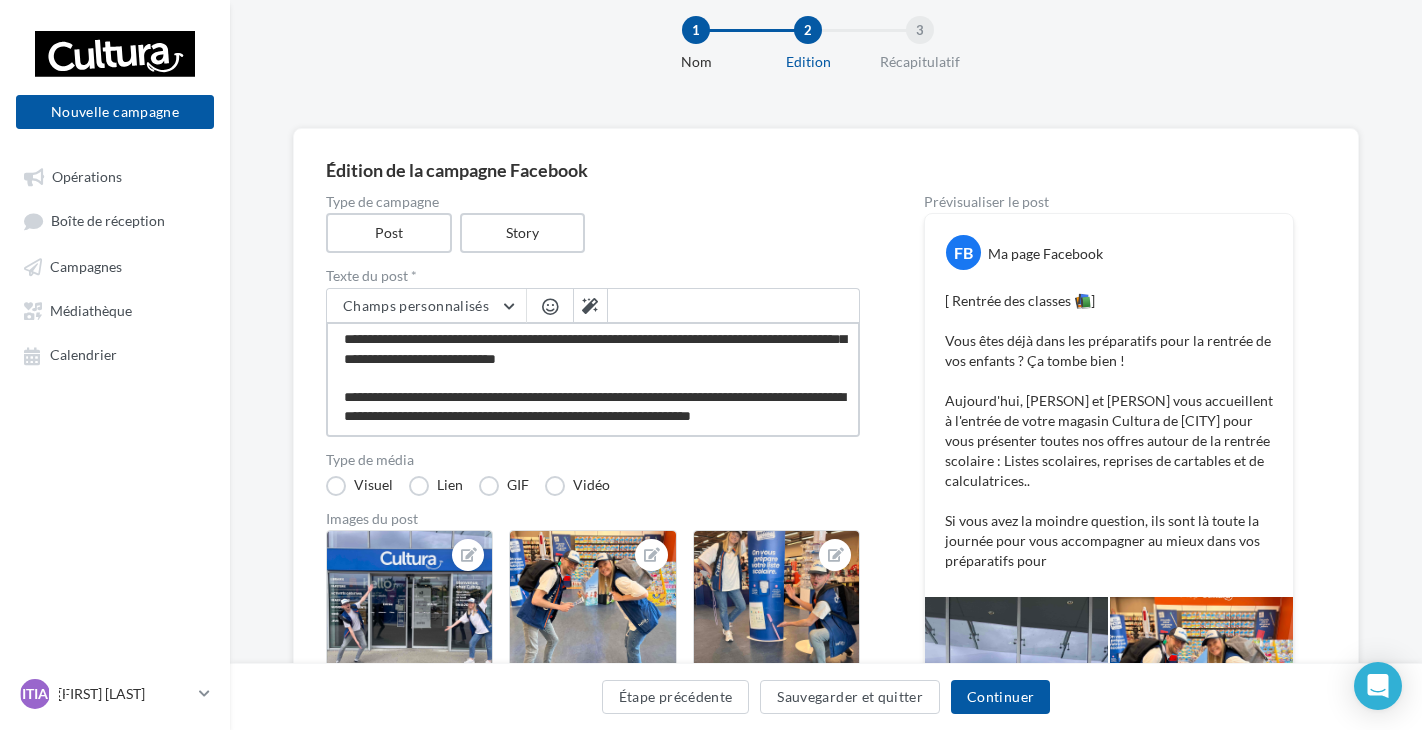 click on "**********" at bounding box center (593, 379) 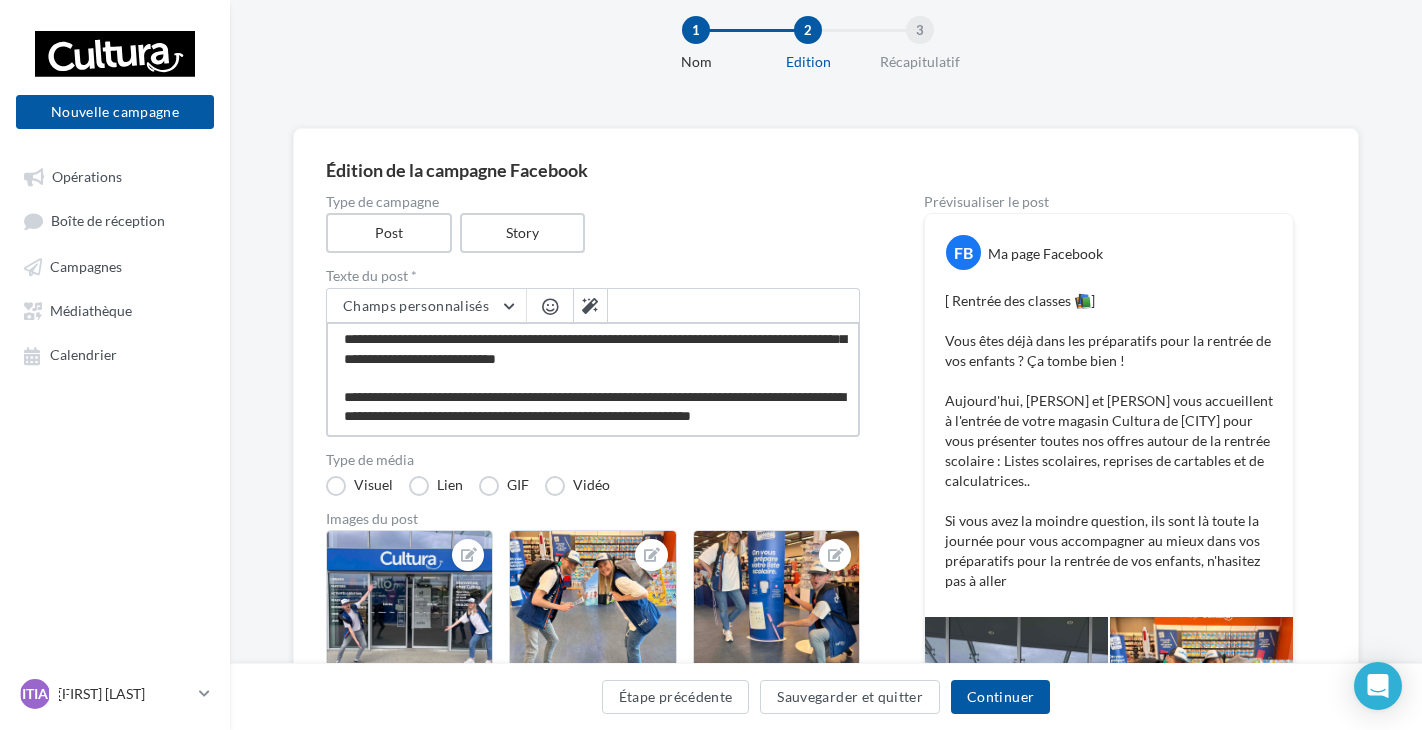 click on "**********" at bounding box center [593, 379] 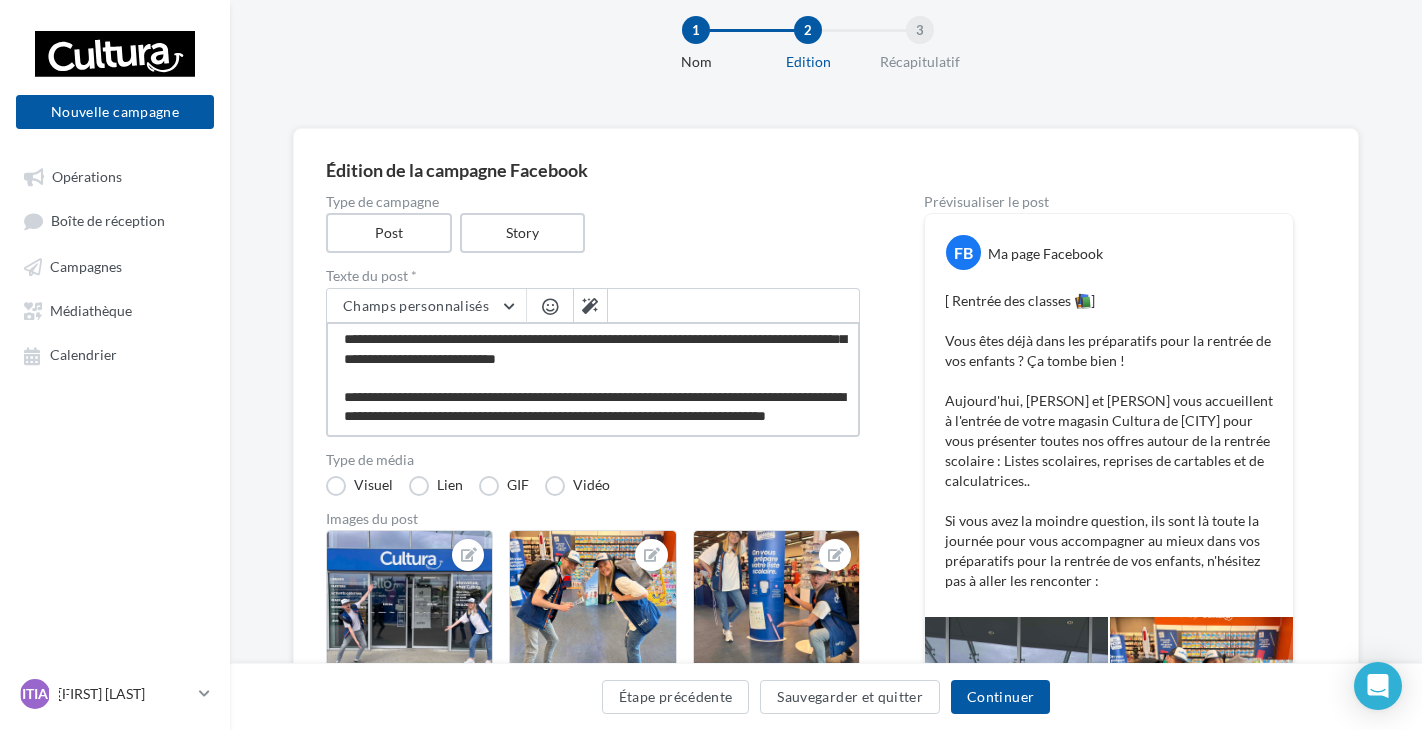 click on "**********" at bounding box center [593, 379] 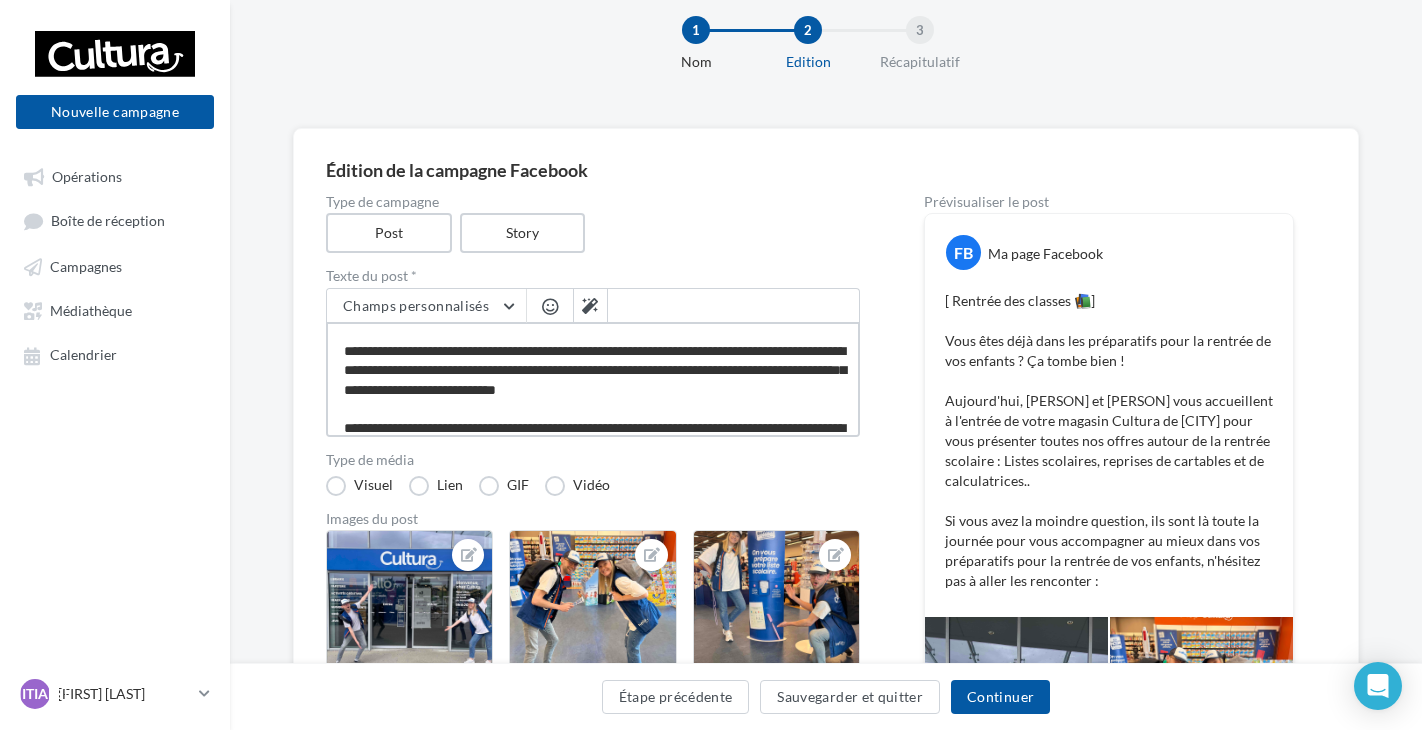 scroll, scrollTop: 0, scrollLeft: 0, axis: both 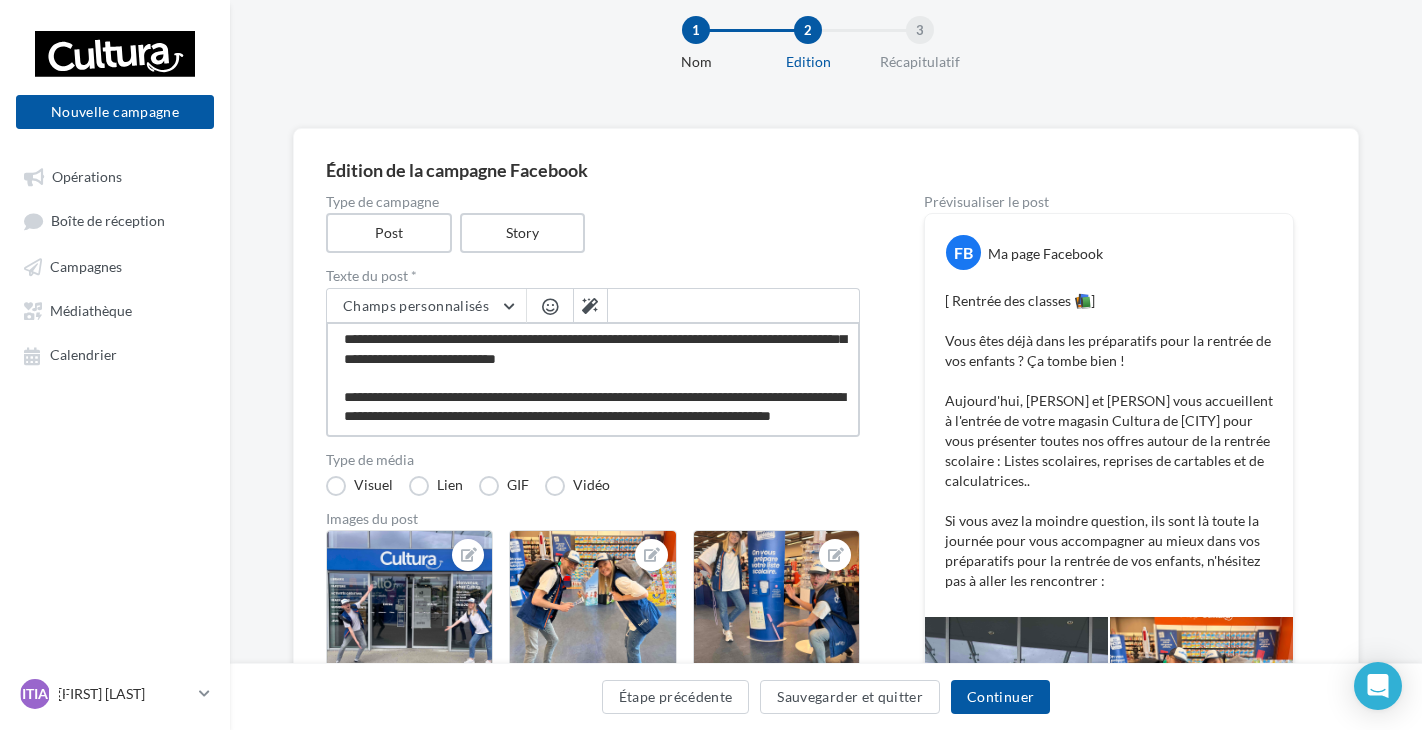 click on "**********" at bounding box center [593, 379] 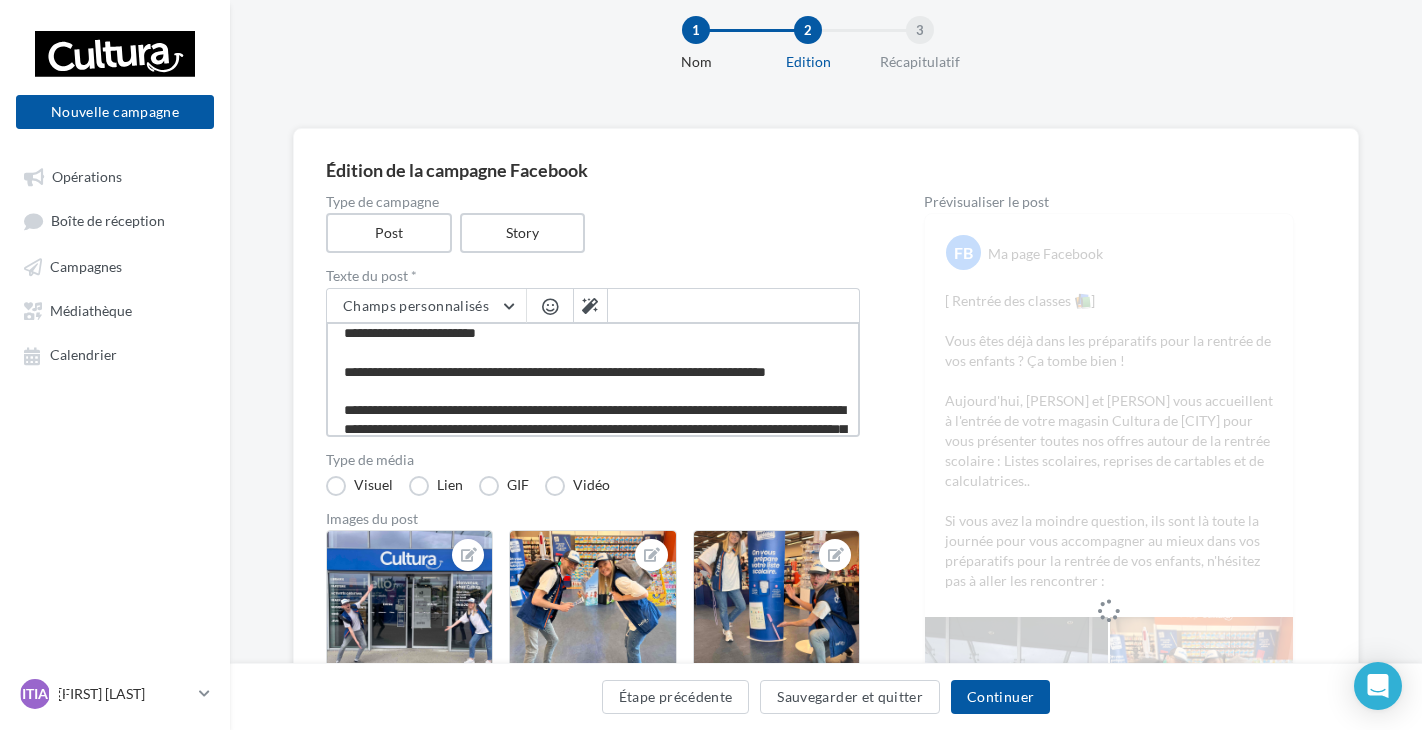 scroll, scrollTop: 0, scrollLeft: 0, axis: both 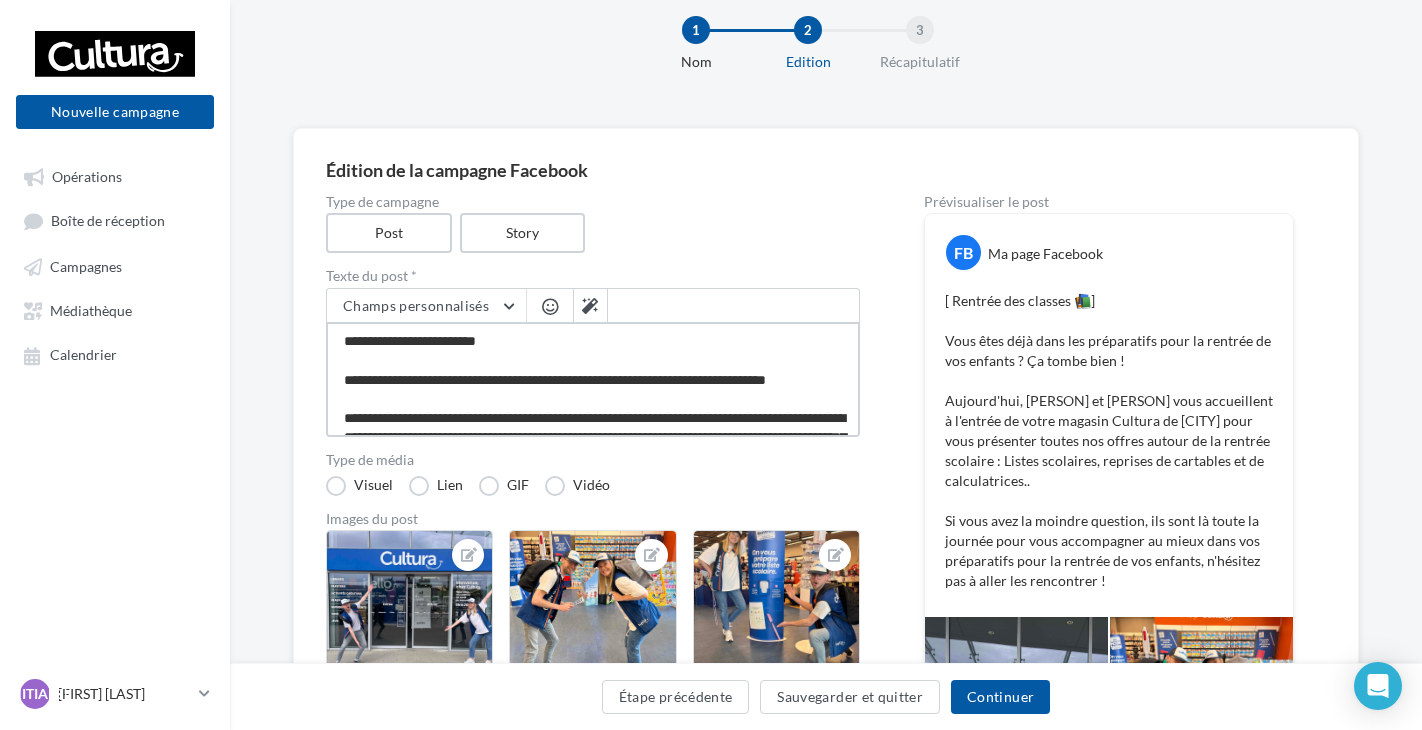 drag, startPoint x: 346, startPoint y: 378, endPoint x: 393, endPoint y: 395, distance: 49.979996 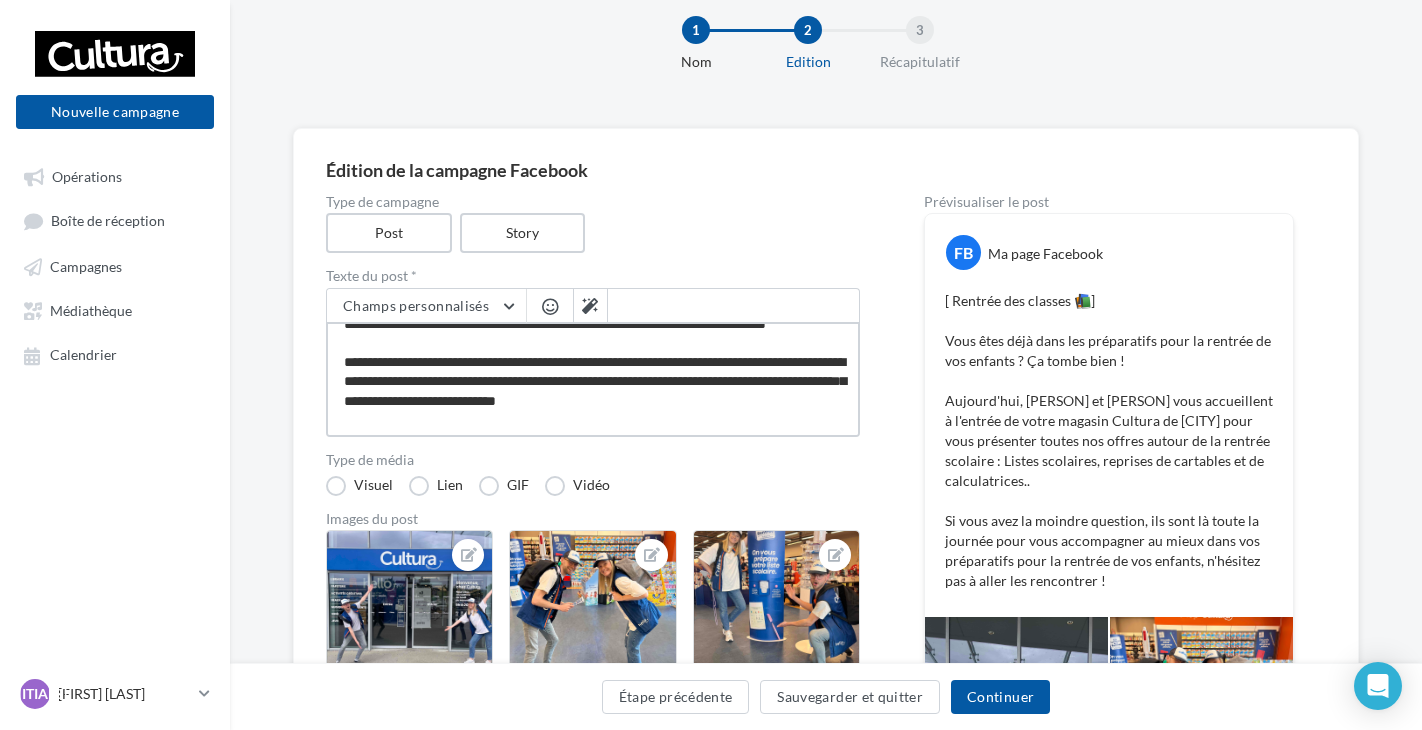 scroll, scrollTop: 100, scrollLeft: 0, axis: vertical 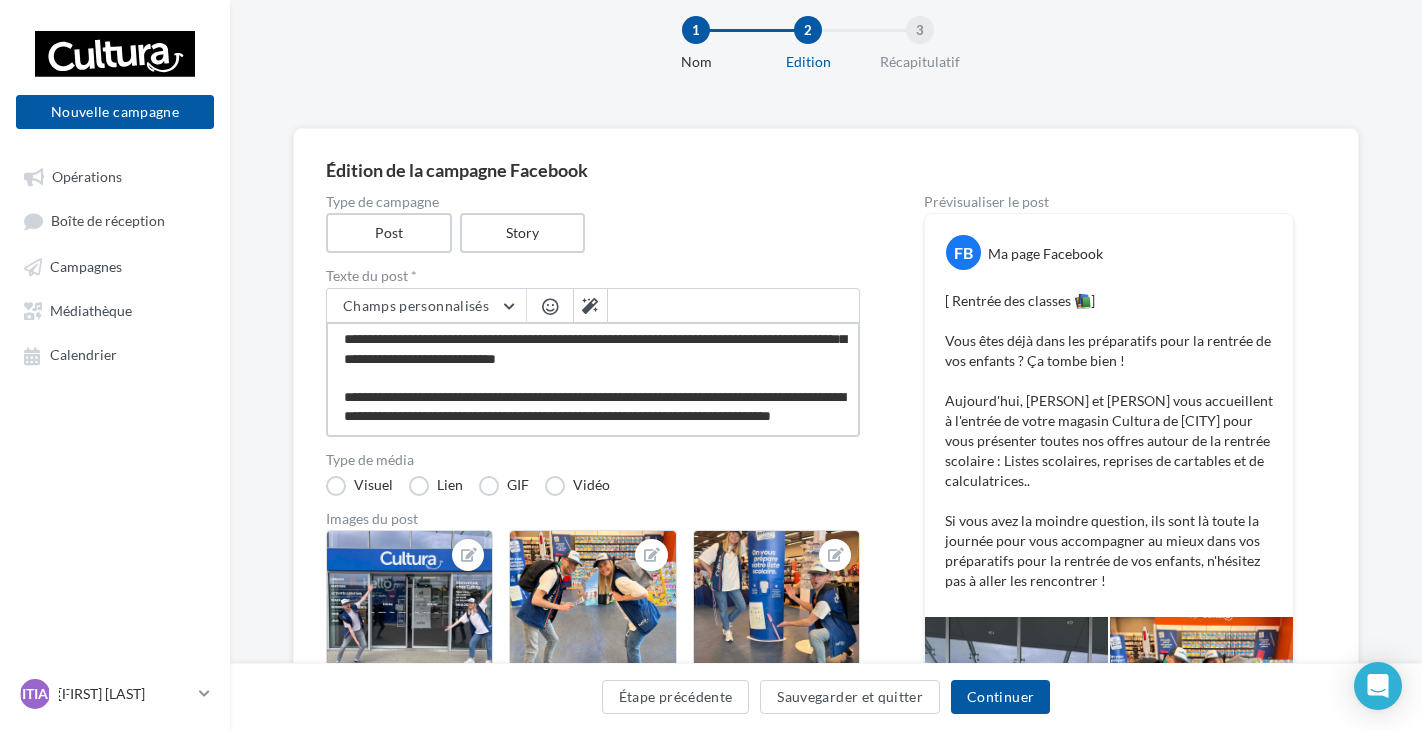 click on "**********" at bounding box center [593, 379] 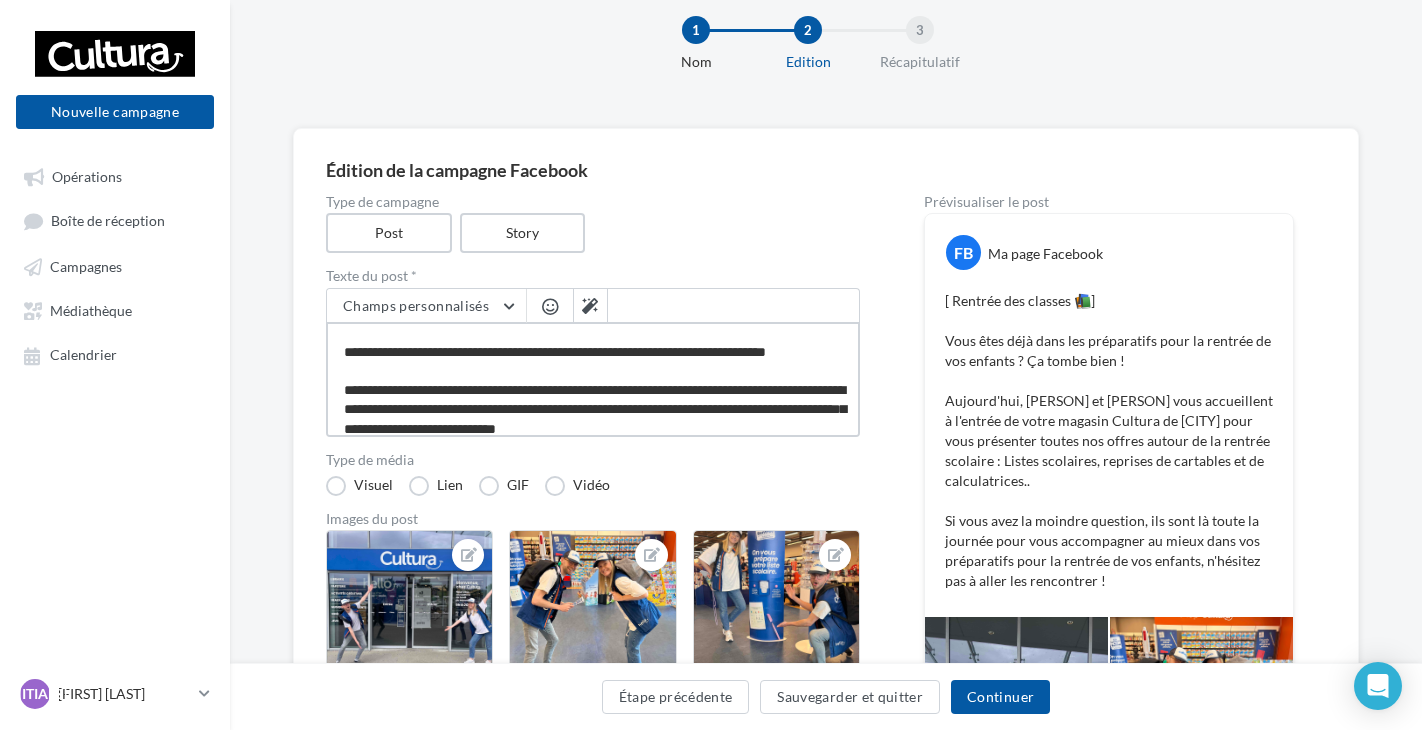 scroll, scrollTop: 9, scrollLeft: 0, axis: vertical 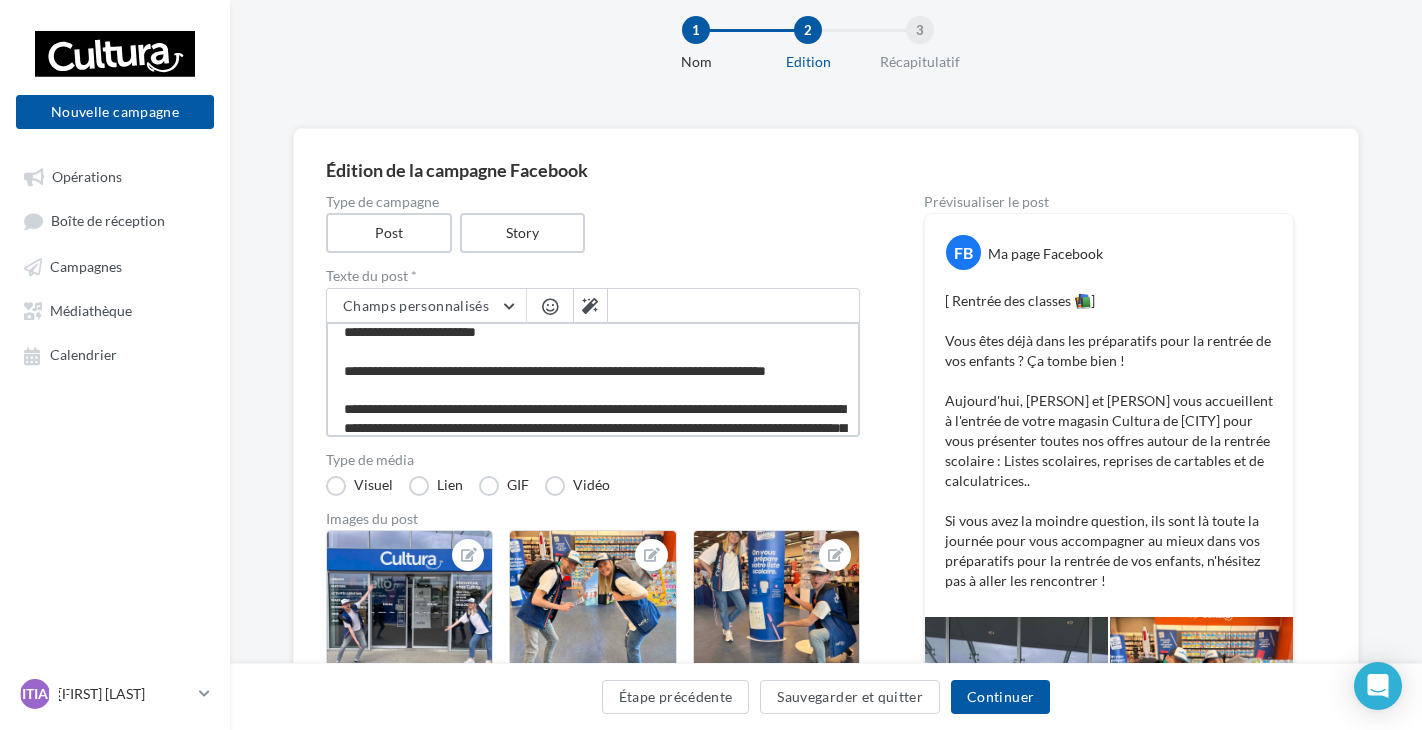 click on "**********" at bounding box center [593, 379] 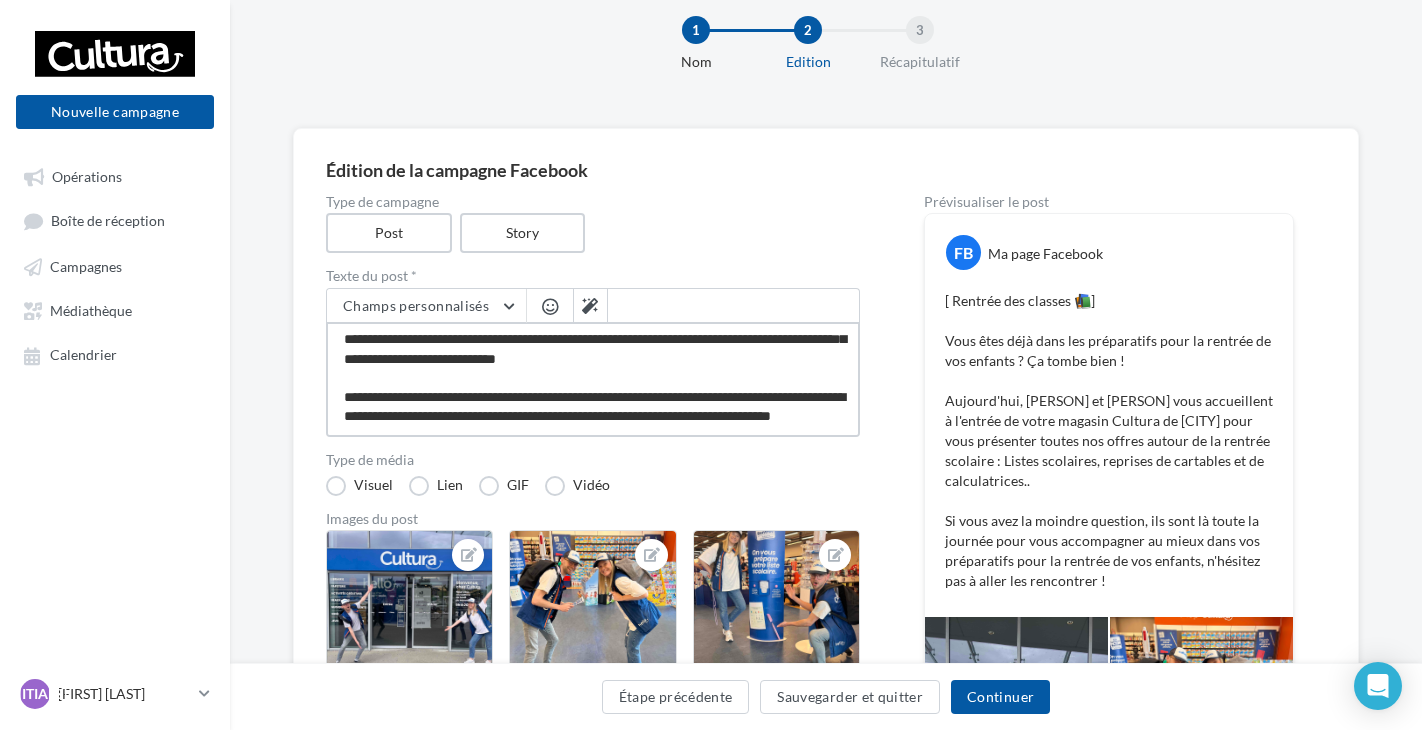 scroll, scrollTop: 127, scrollLeft: 0, axis: vertical 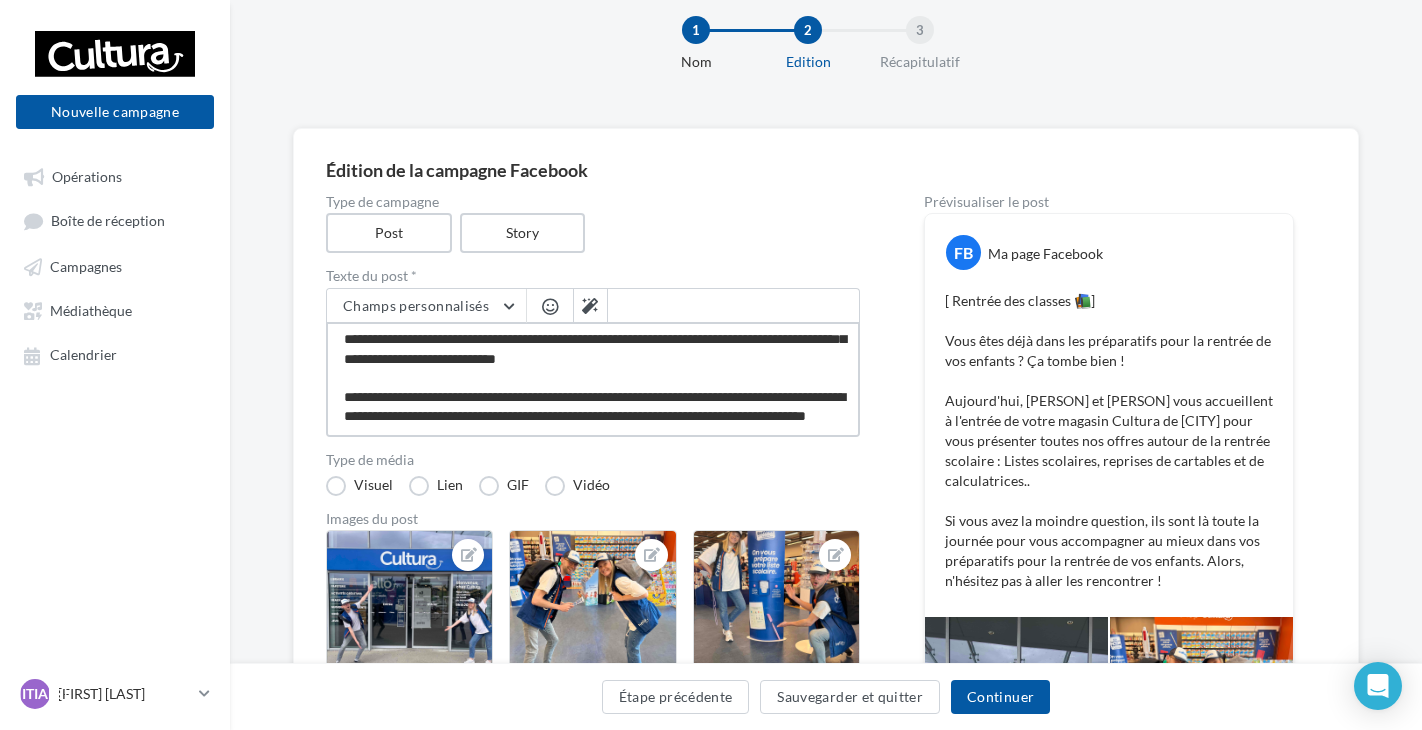 click on "**********" at bounding box center (593, 379) 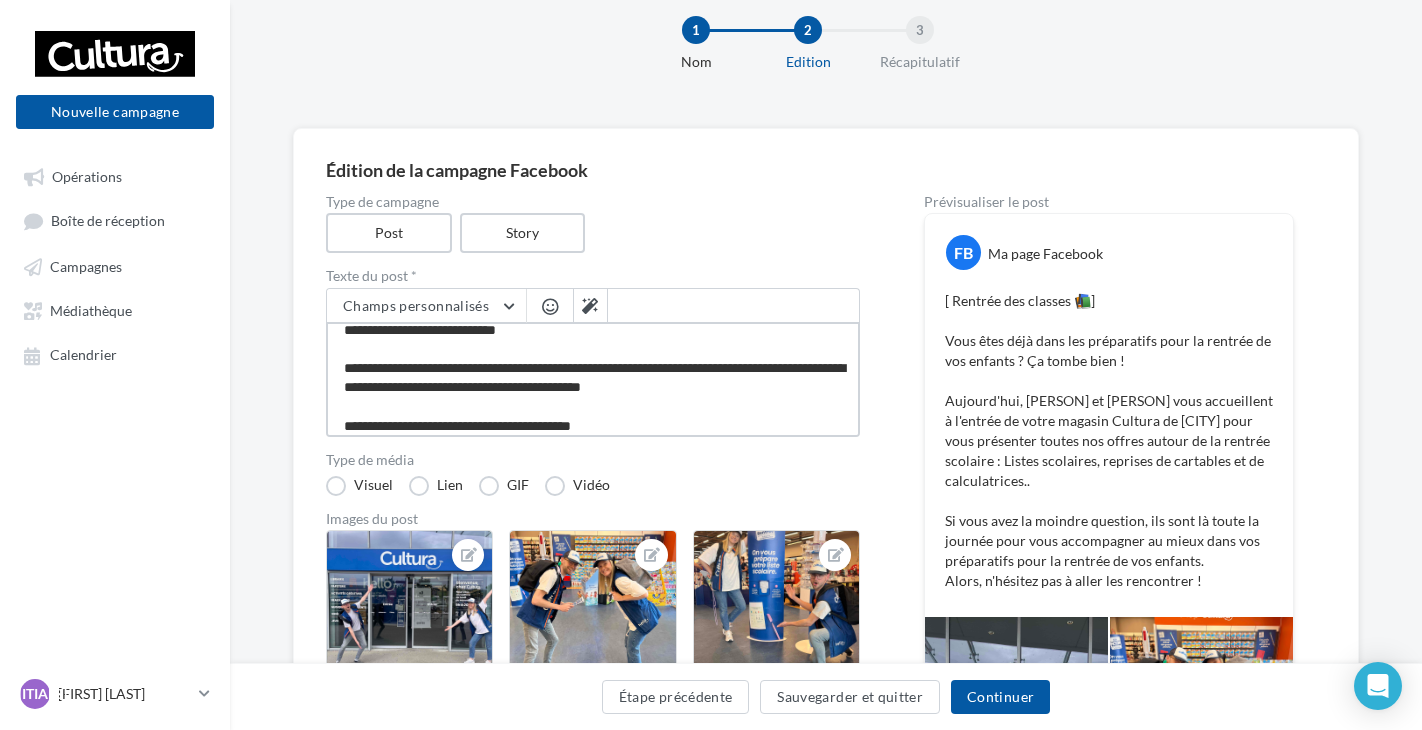 scroll, scrollTop: 146, scrollLeft: 0, axis: vertical 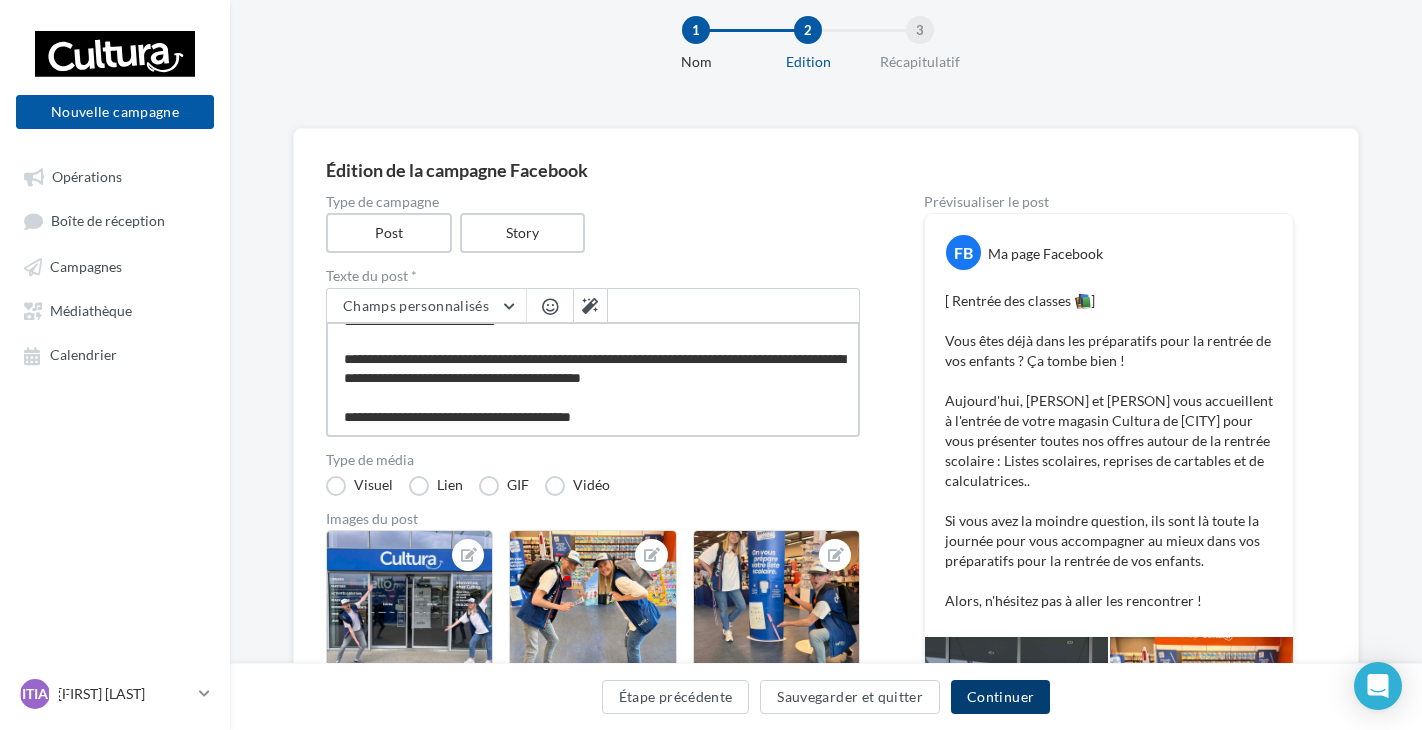 type on "**********" 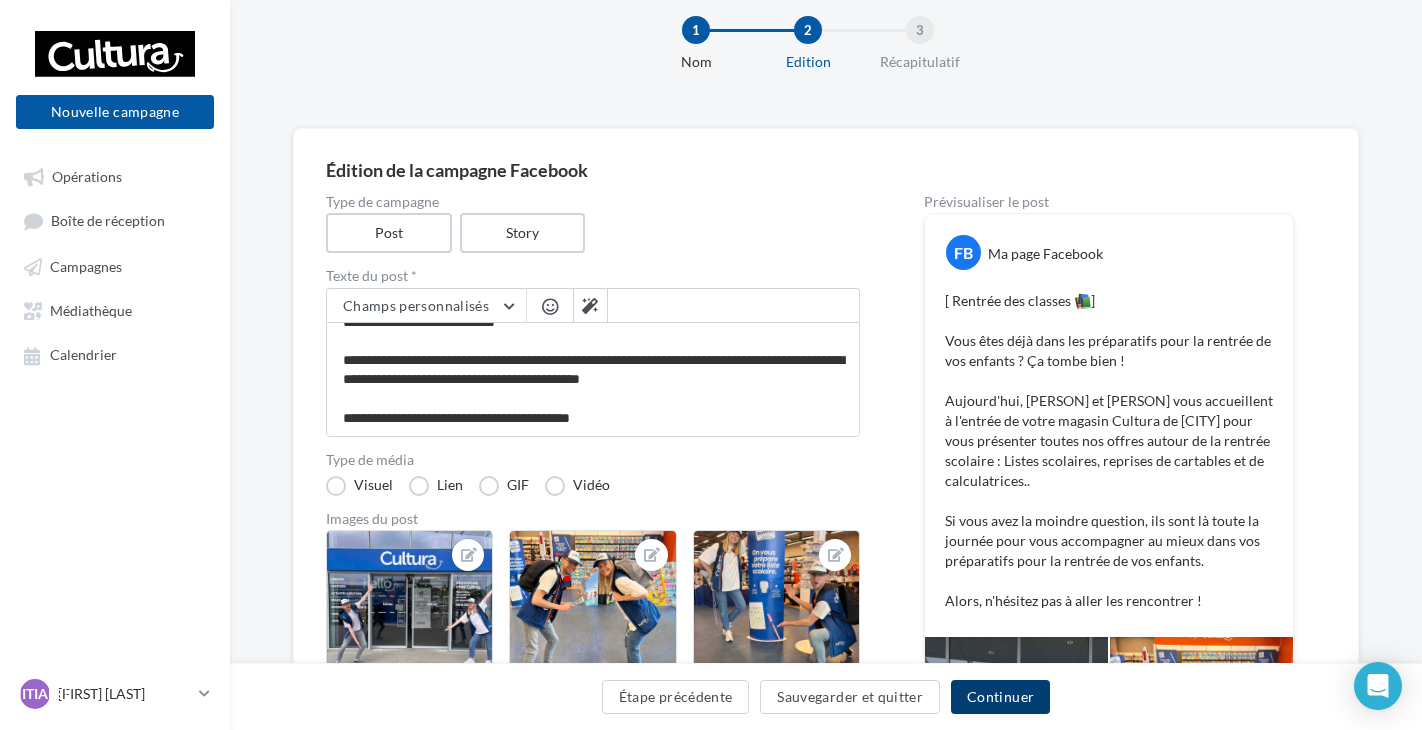 click on "Continuer" at bounding box center (1000, 697) 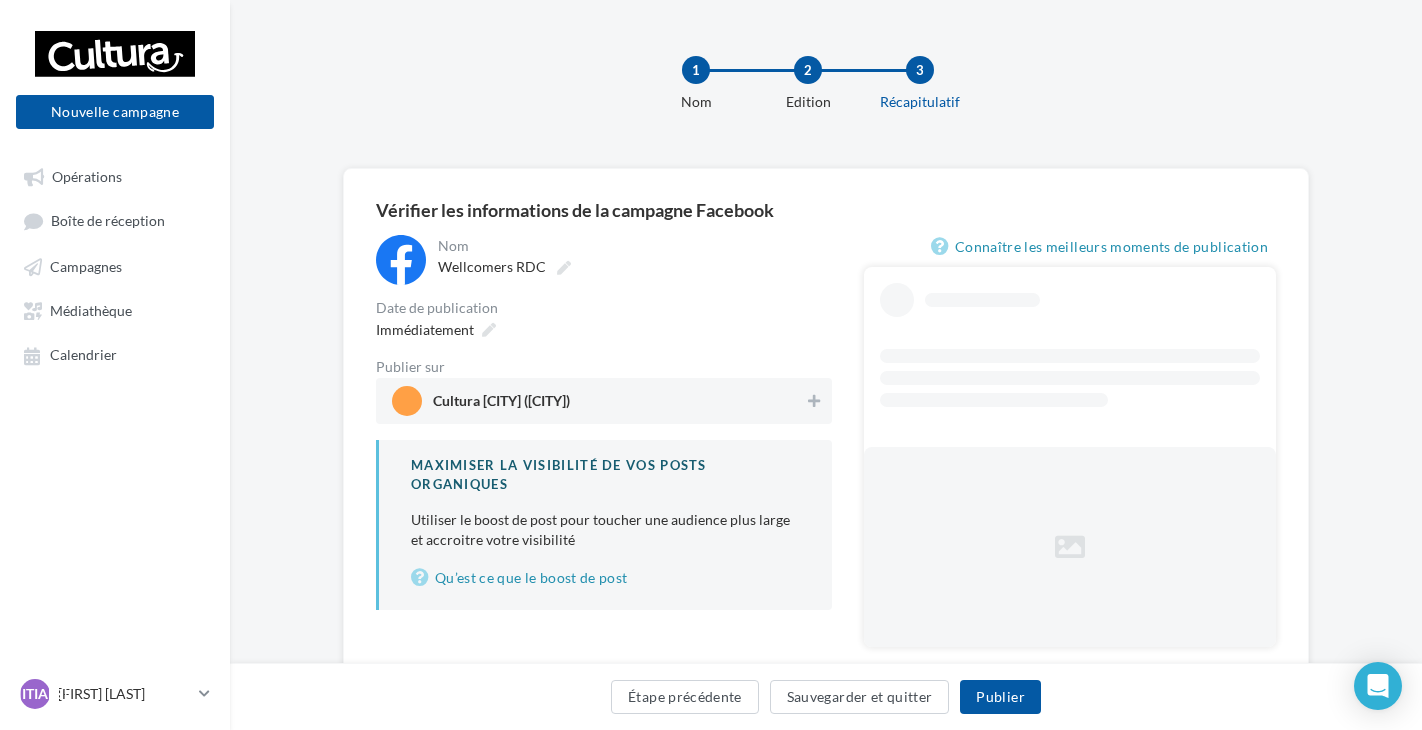 click on "Cultura Mondeville (Mondeville)" at bounding box center (598, 401) 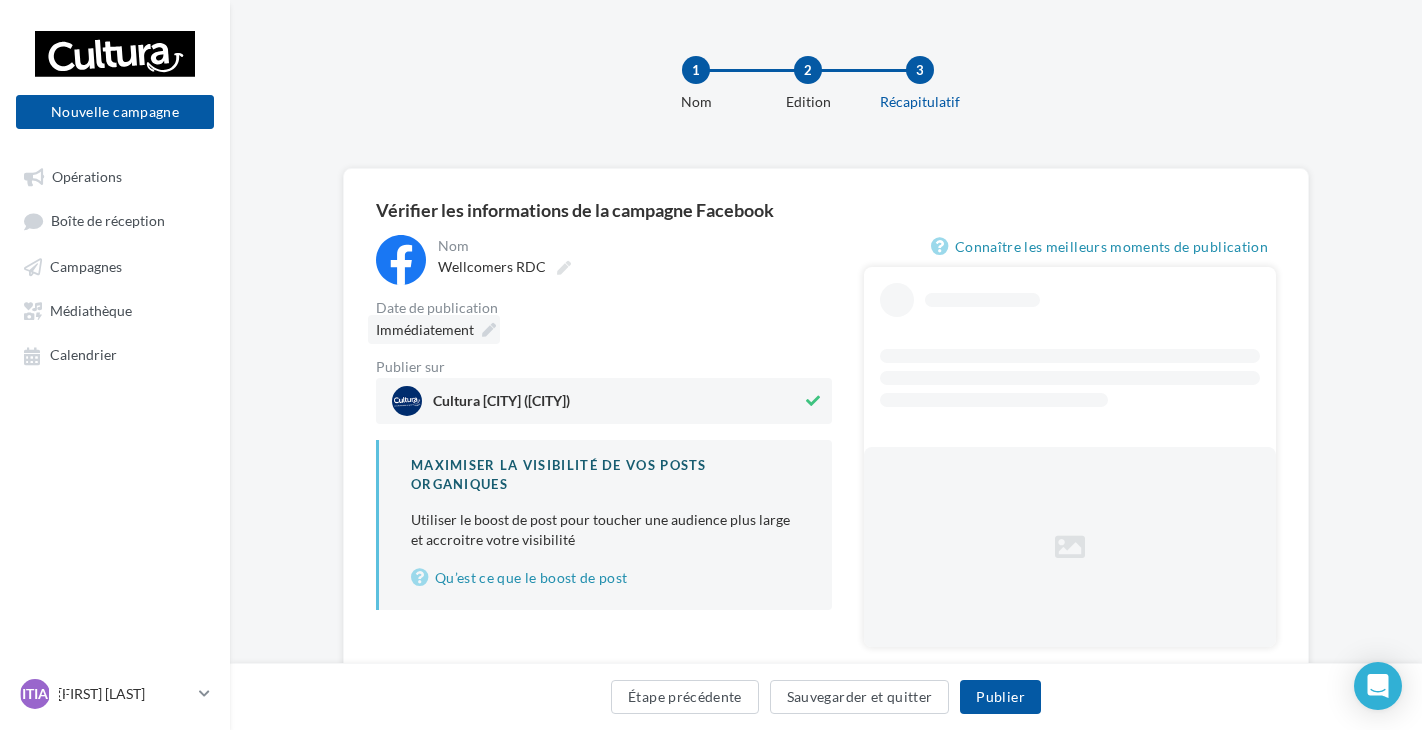 click at bounding box center (489, 330) 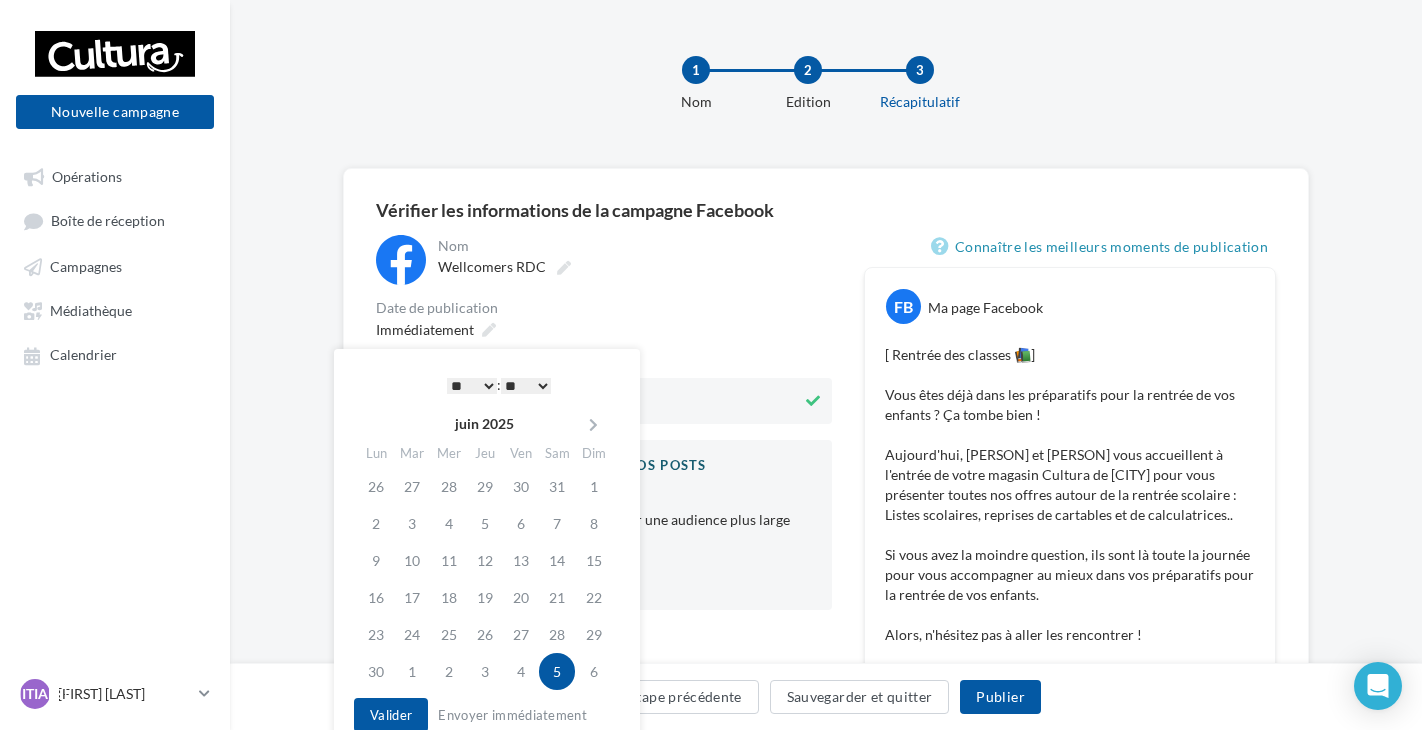 click on "** ** ** ** ** **" at bounding box center (526, 386) 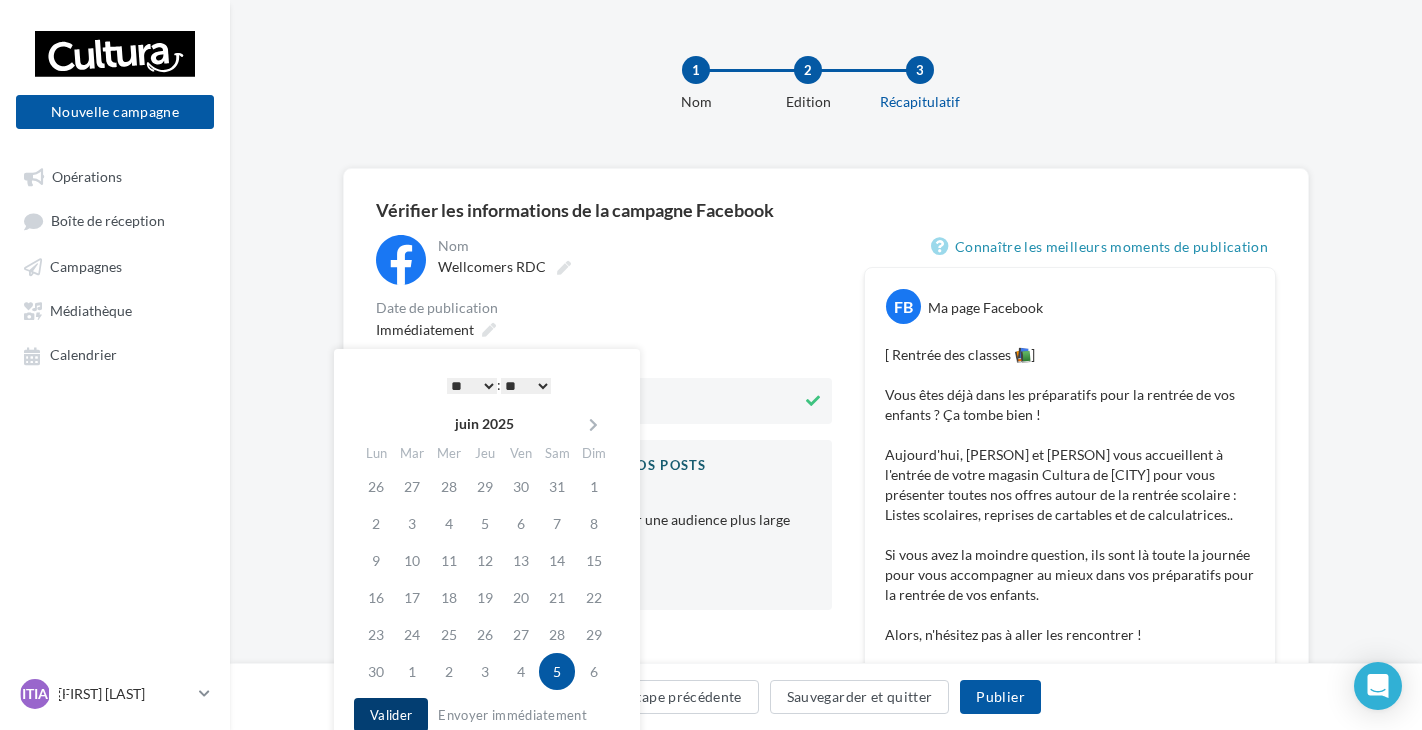 click on "Valider" at bounding box center [391, 715] 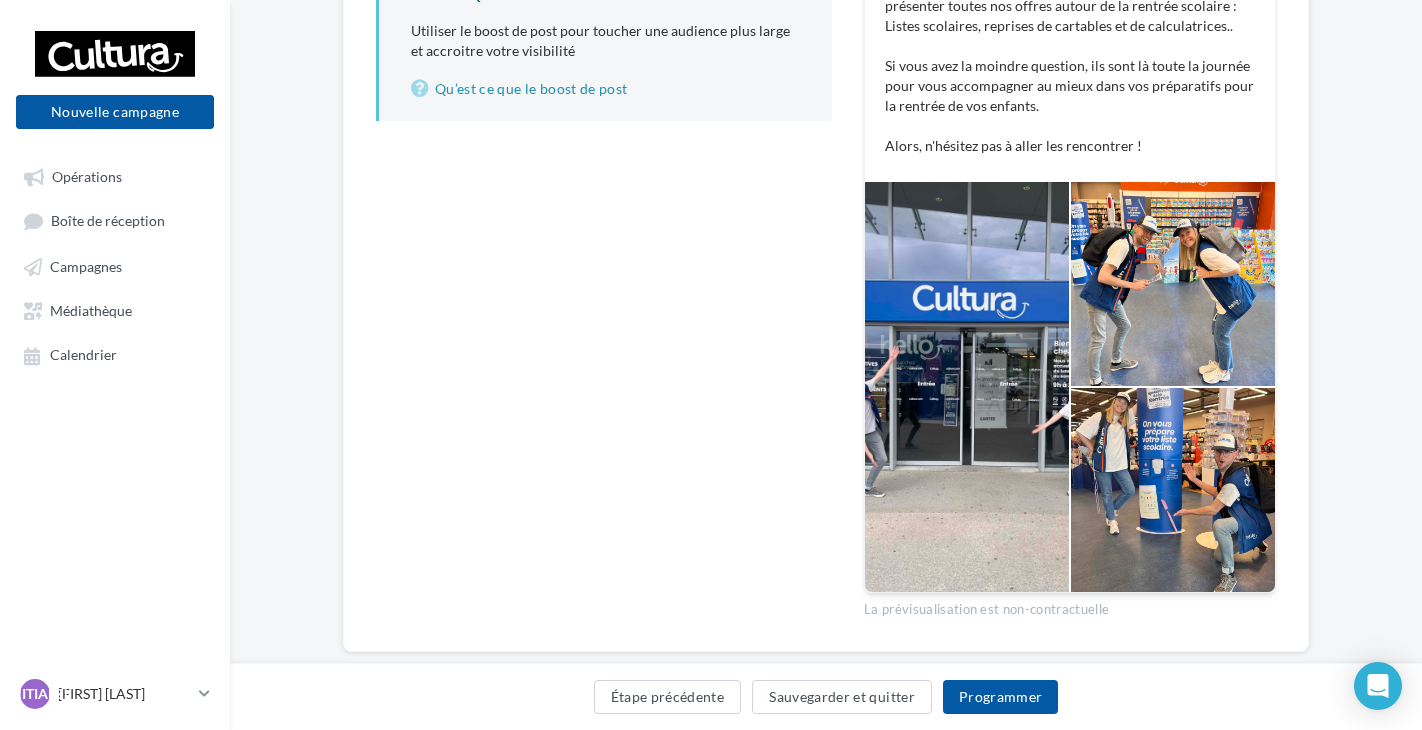 scroll, scrollTop: 500, scrollLeft: 0, axis: vertical 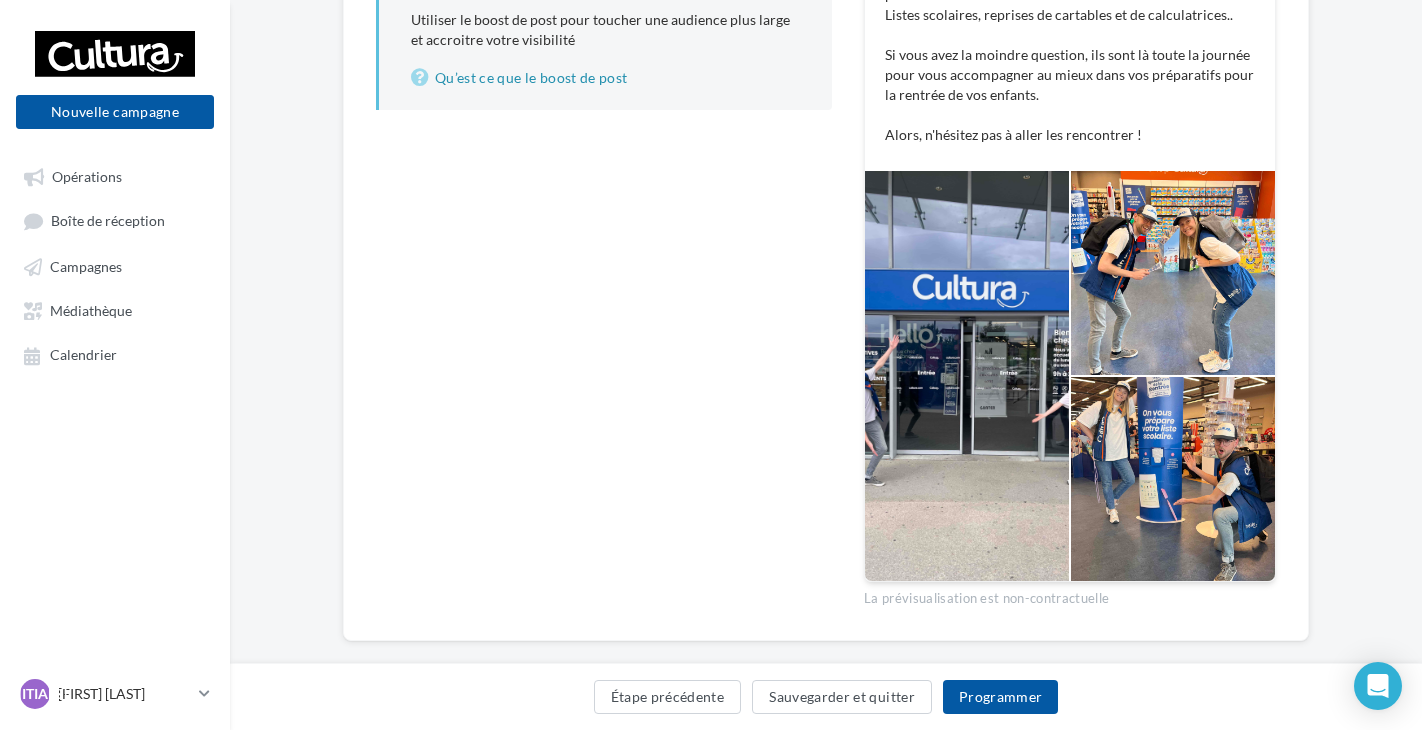 click on "Étape précédente   Sauvegarder et quitter      Programmer" at bounding box center [826, 701] 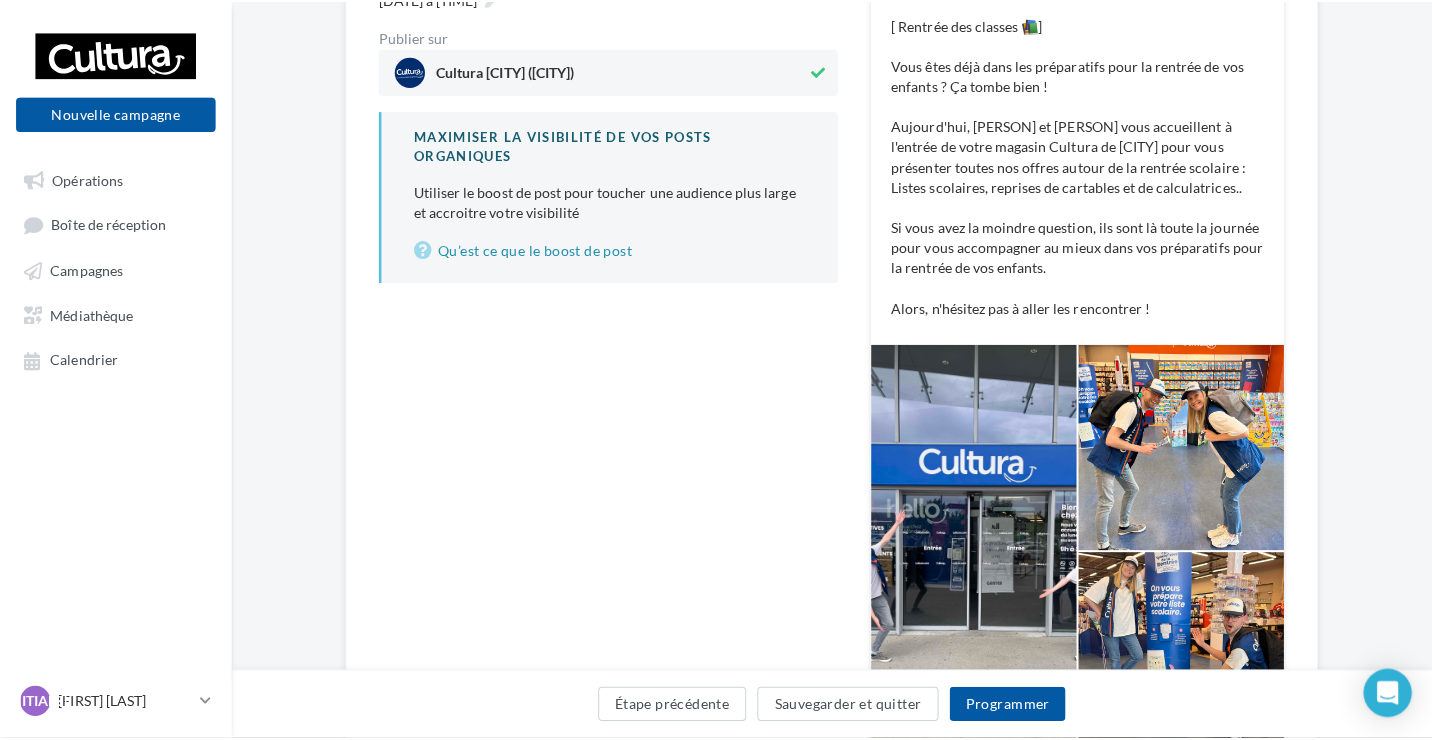 scroll, scrollTop: 200, scrollLeft: 0, axis: vertical 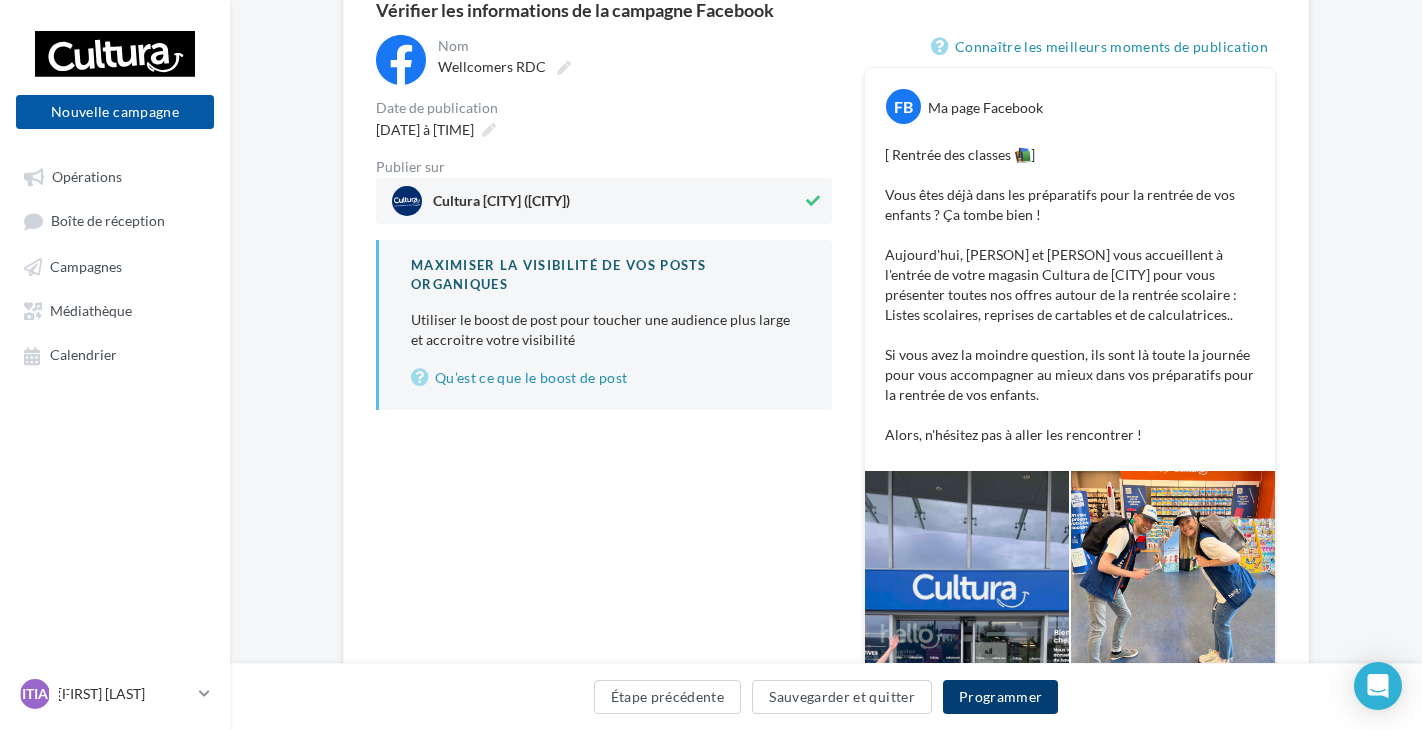 click on "Programmer" at bounding box center [1001, 697] 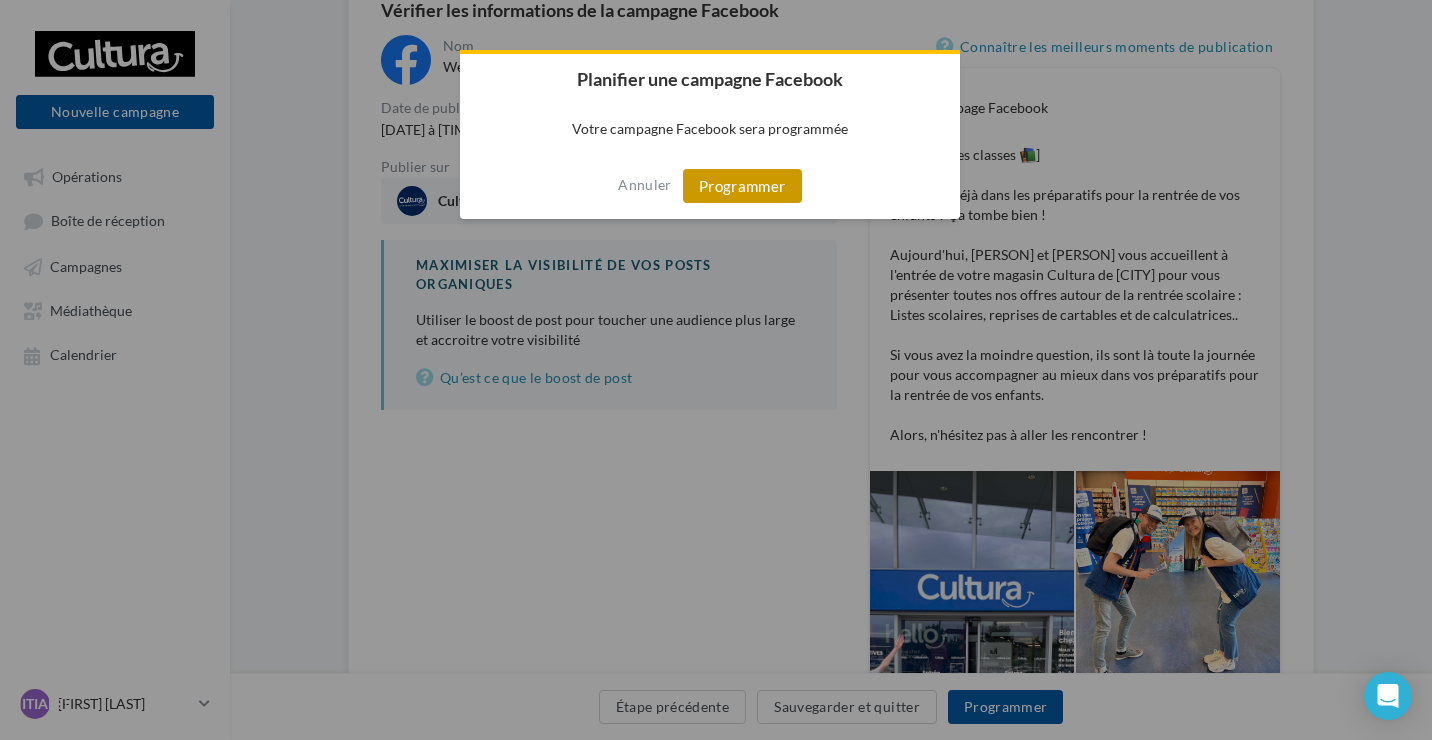 click on "Programmer" at bounding box center [742, 186] 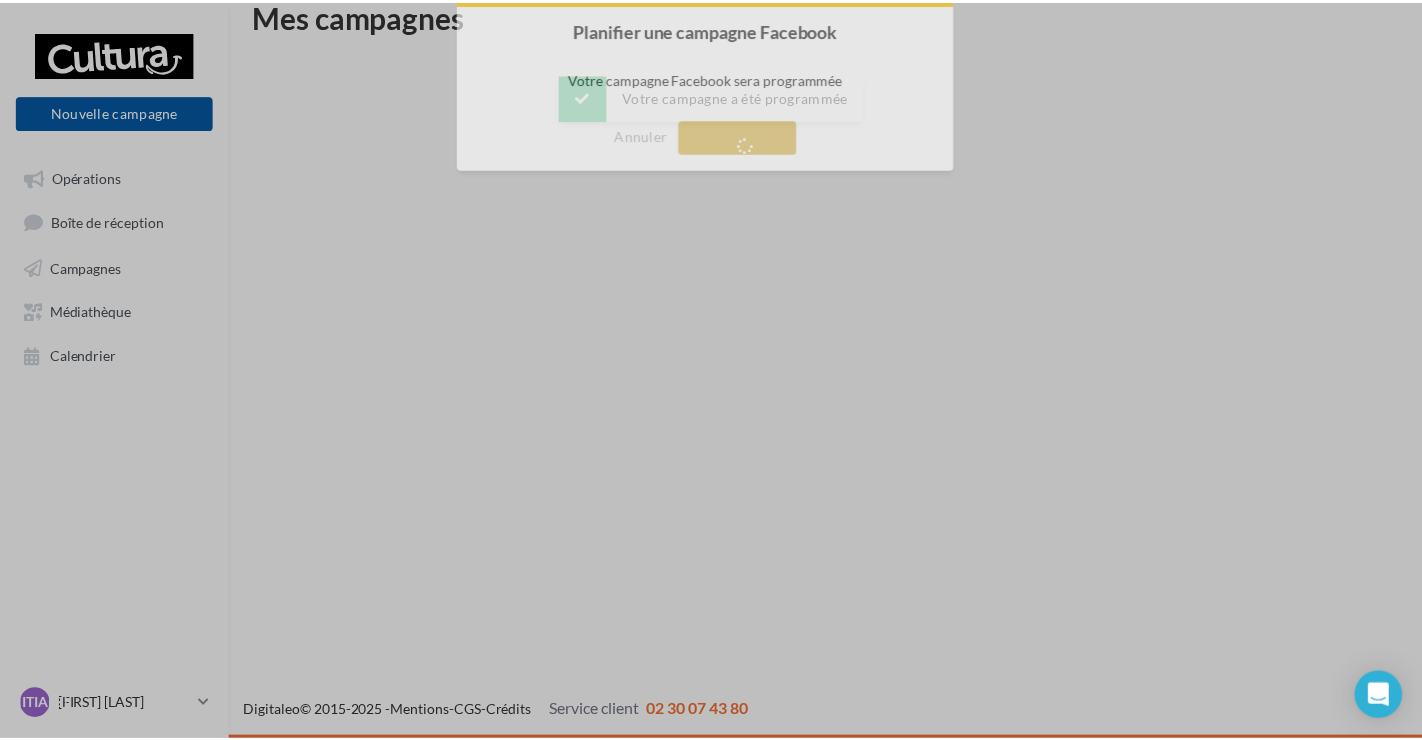 scroll, scrollTop: 32, scrollLeft: 0, axis: vertical 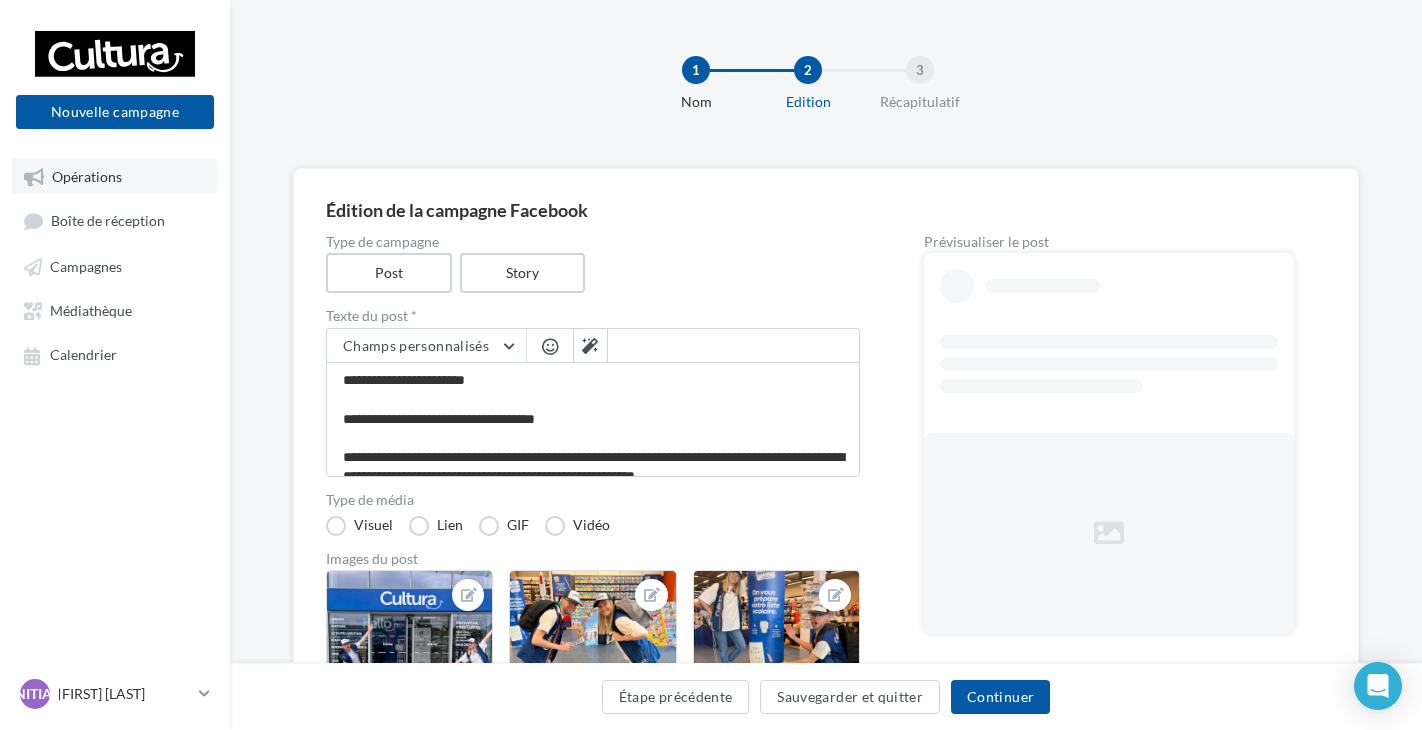 click on "Opérations" at bounding box center (87, 176) 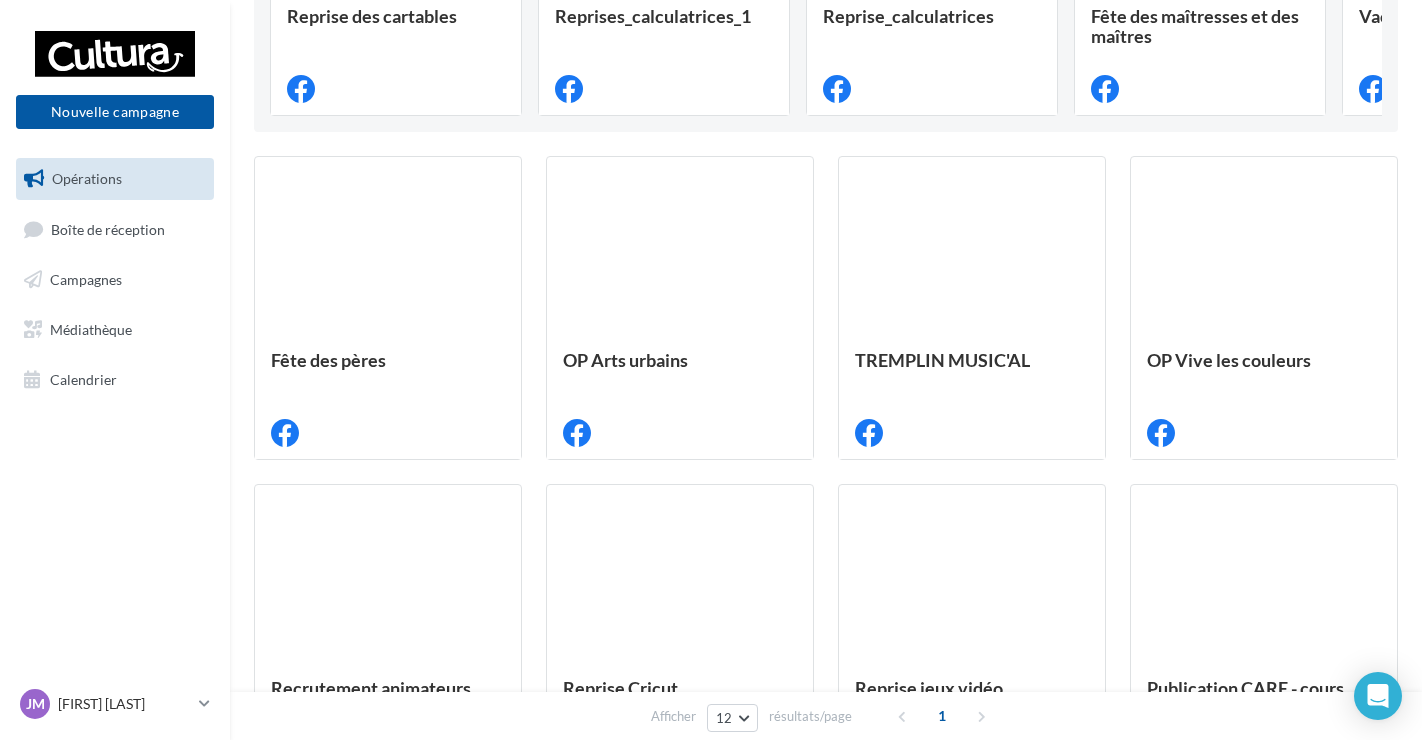 scroll, scrollTop: 0, scrollLeft: 0, axis: both 